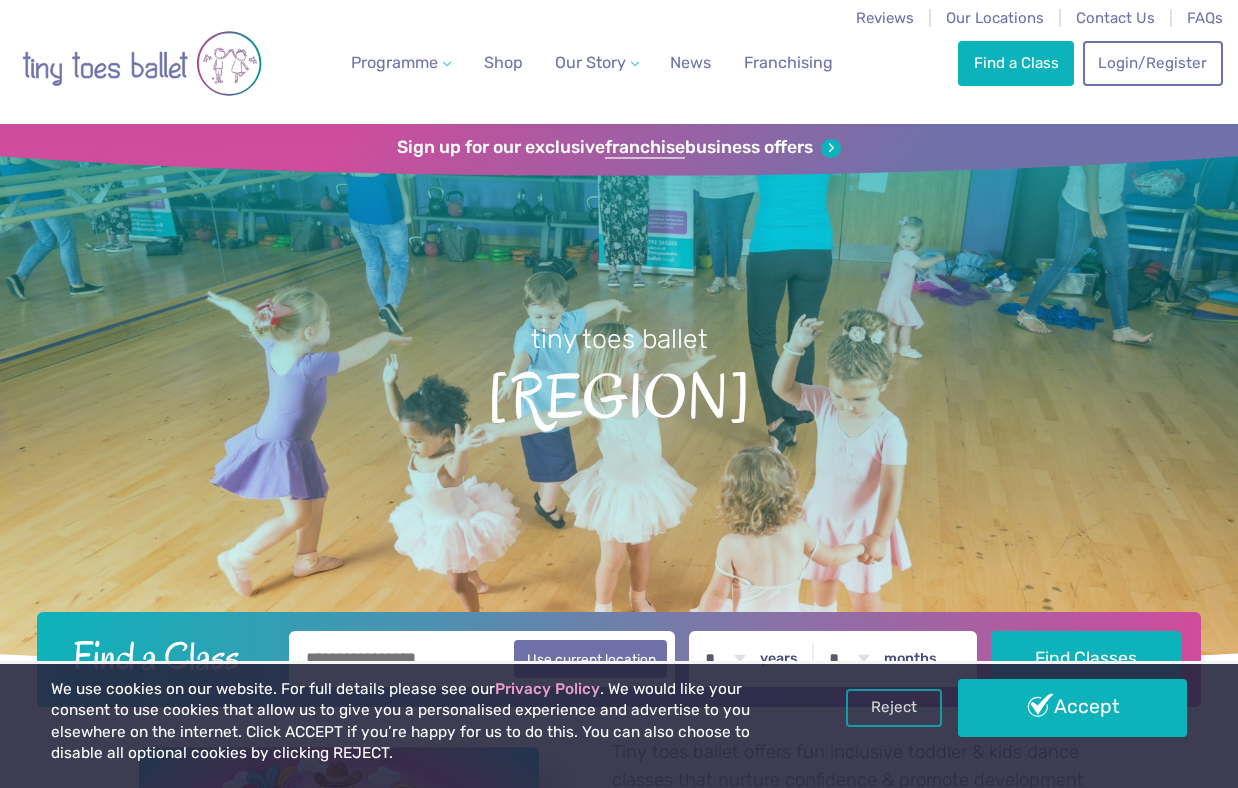 scroll, scrollTop: 0, scrollLeft: 0, axis: both 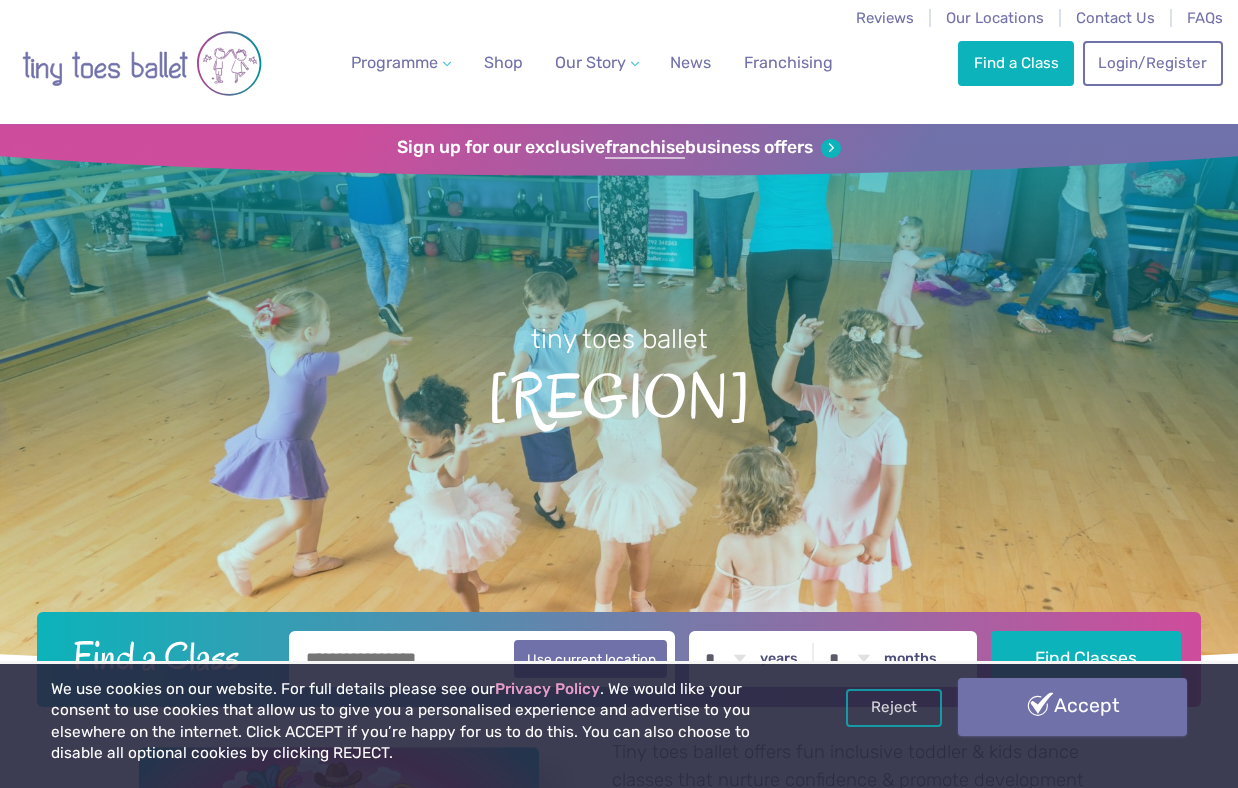 click on "Accept" at bounding box center [1072, 707] 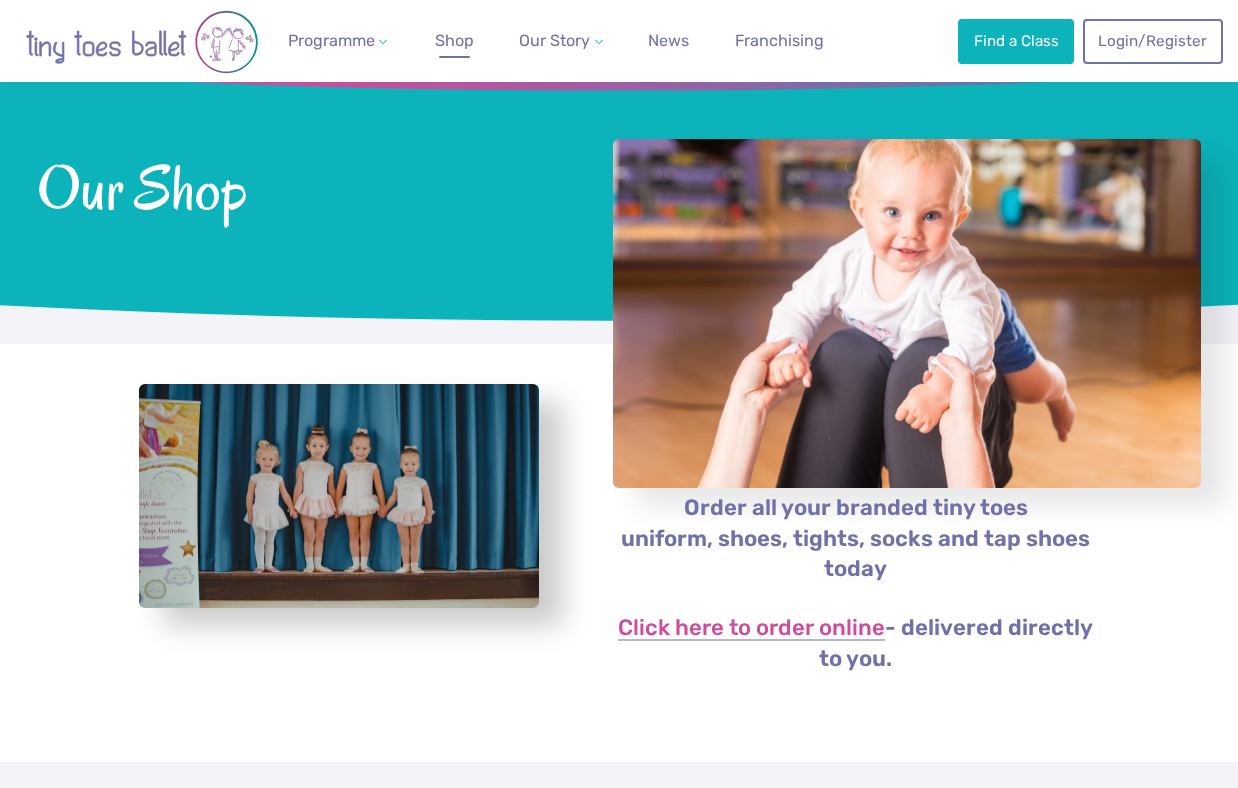 scroll, scrollTop: 84, scrollLeft: 0, axis: vertical 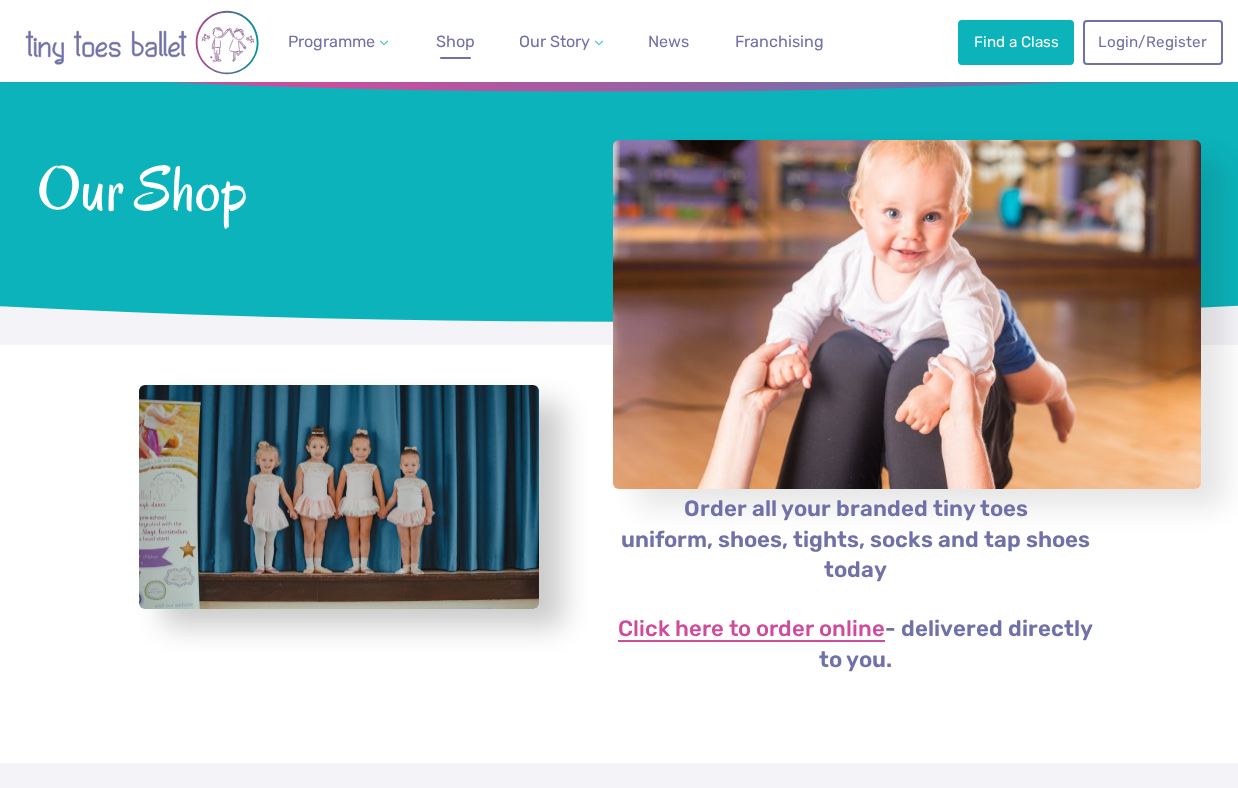 click on "Click here to order online" at bounding box center [751, 630] 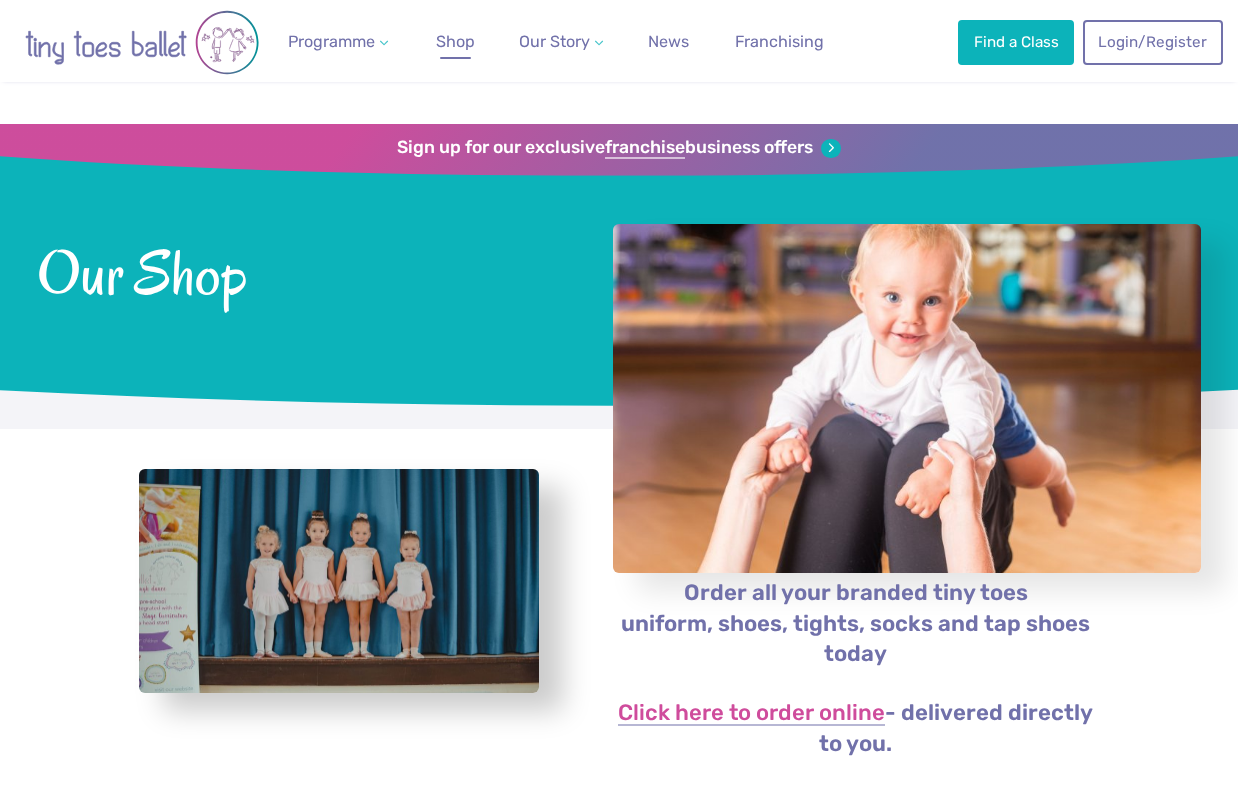 scroll, scrollTop: 84, scrollLeft: 0, axis: vertical 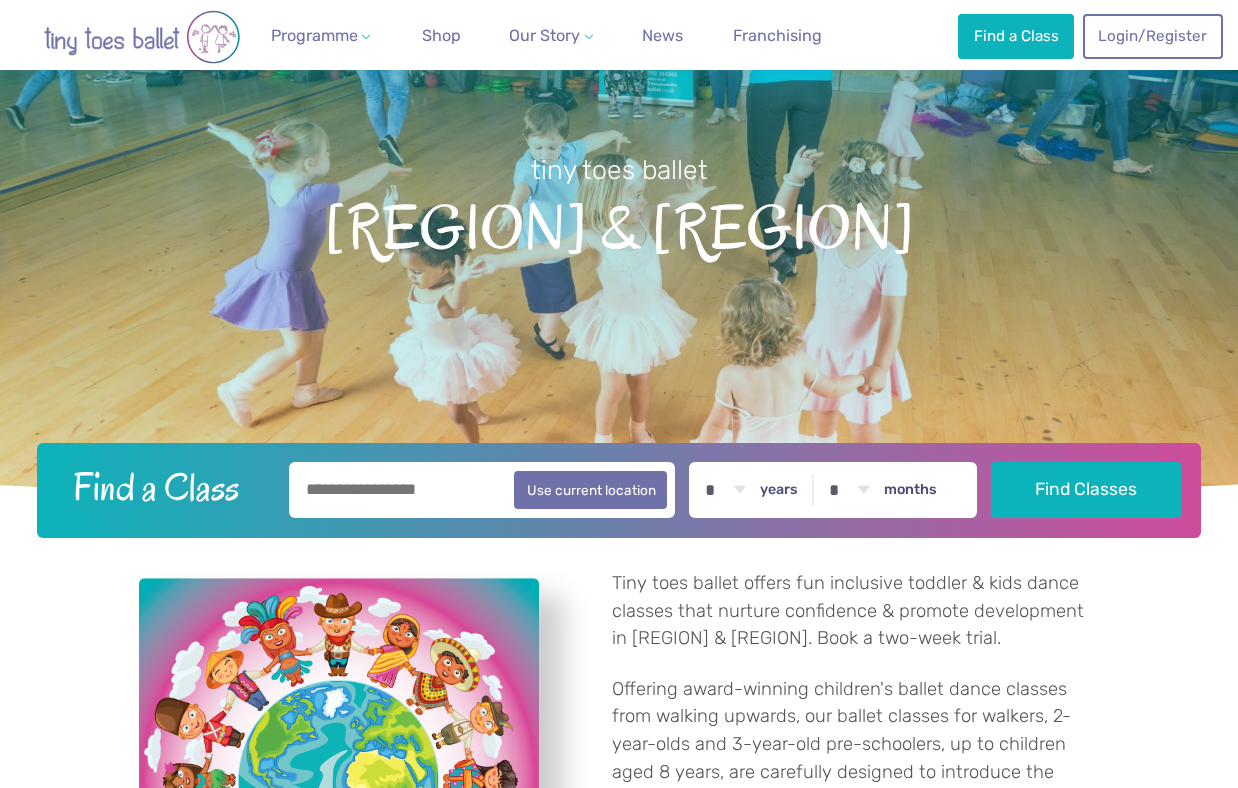 click at bounding box center (482, 490) 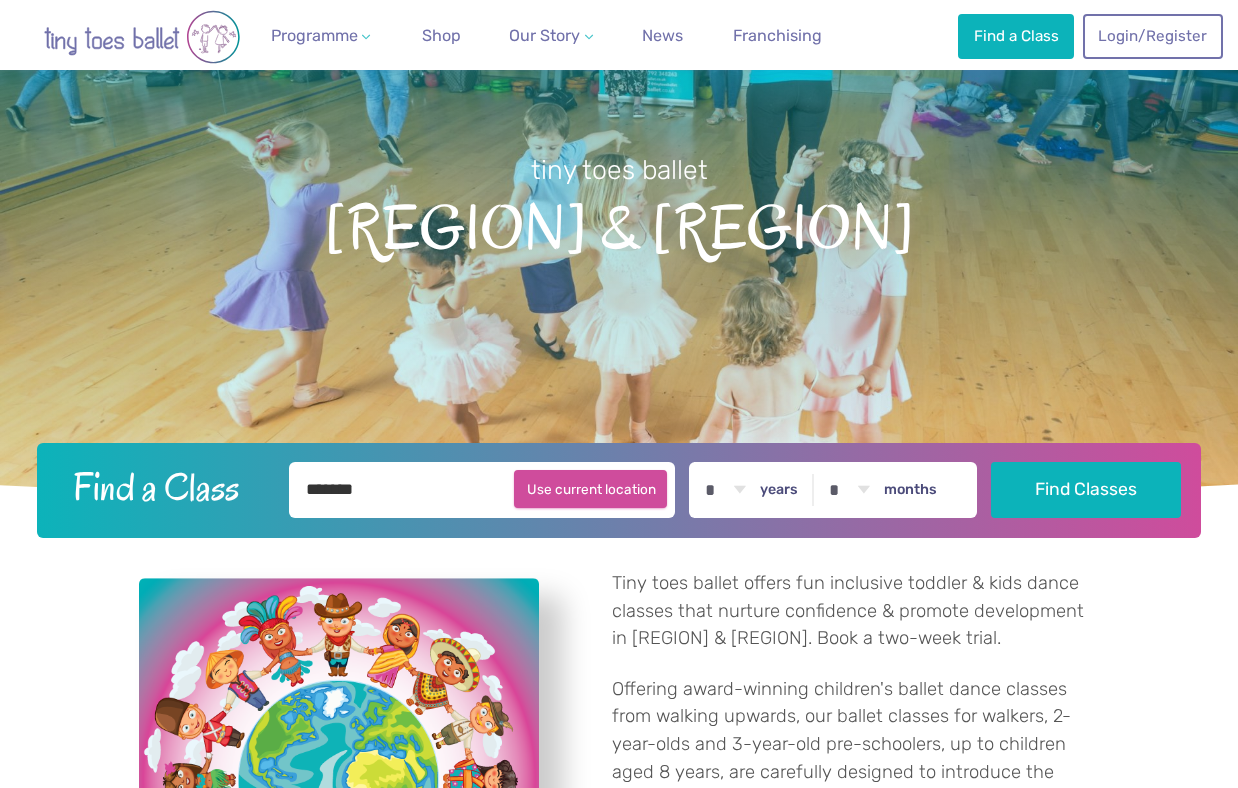 click on "Use current location" at bounding box center [590, 489] 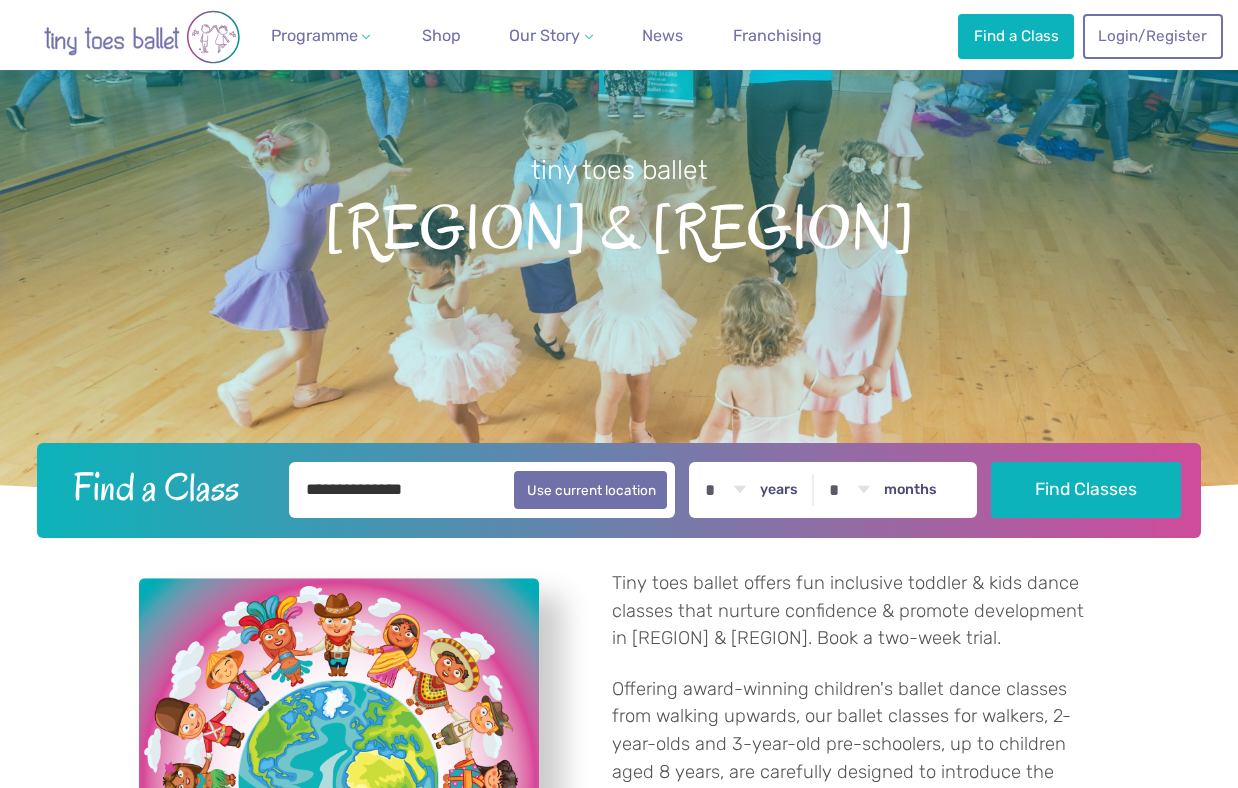 click on "**********" at bounding box center (482, 490) 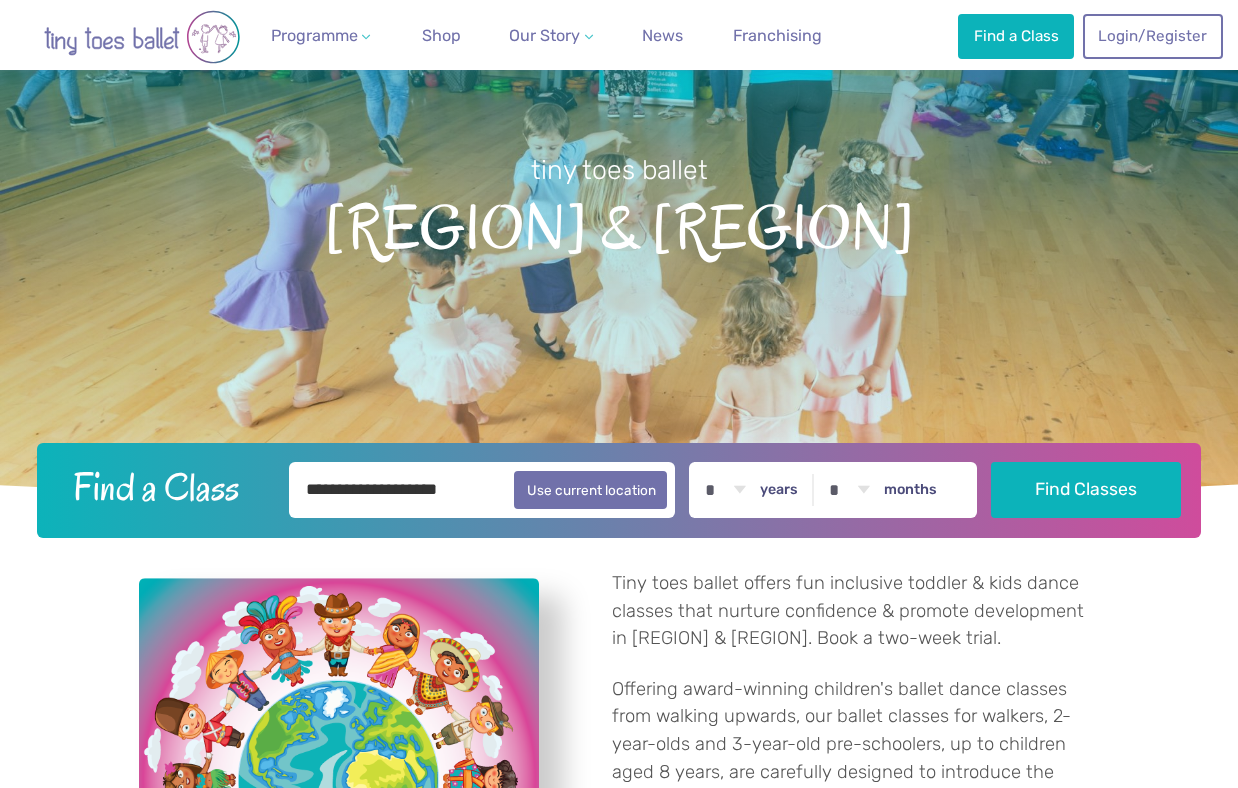 drag, startPoint x: 457, startPoint y: 492, endPoint x: 196, endPoint y: 504, distance: 261.27573 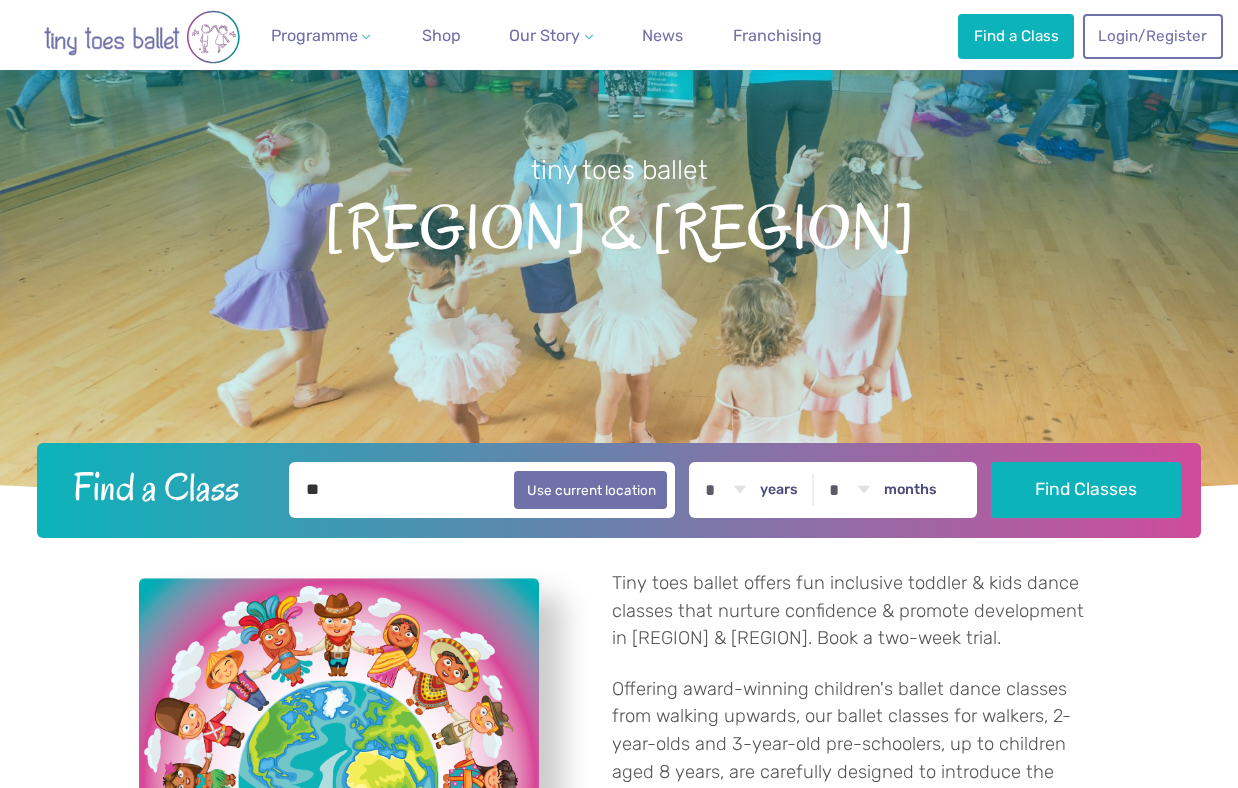 type on "*" 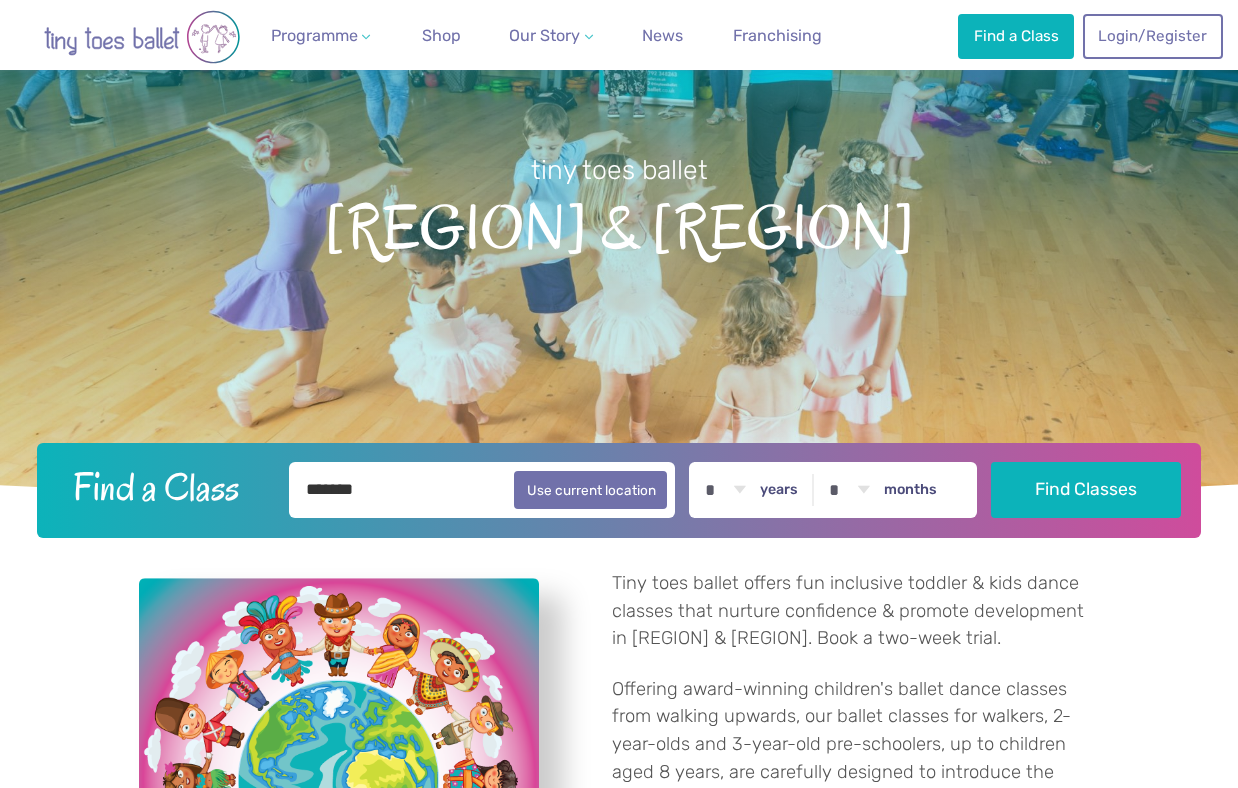 type on "*******" 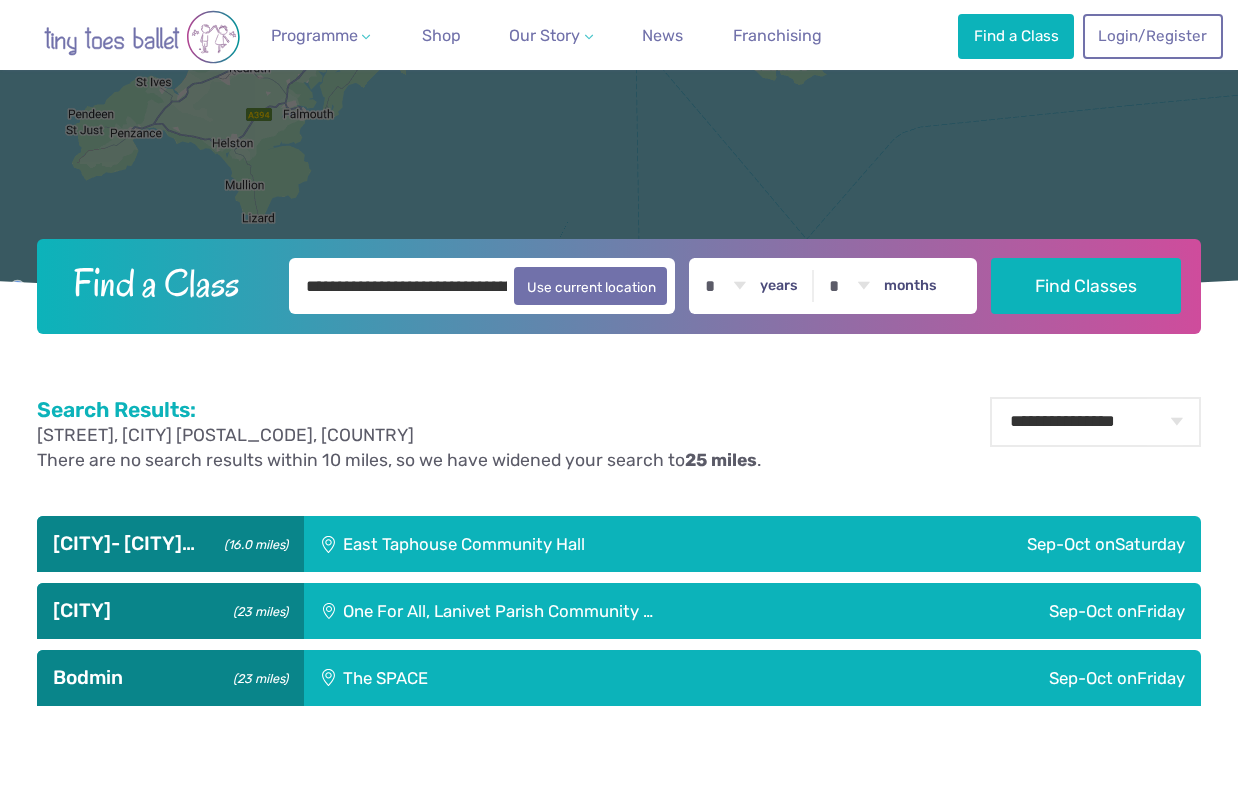 scroll, scrollTop: 649, scrollLeft: 0, axis: vertical 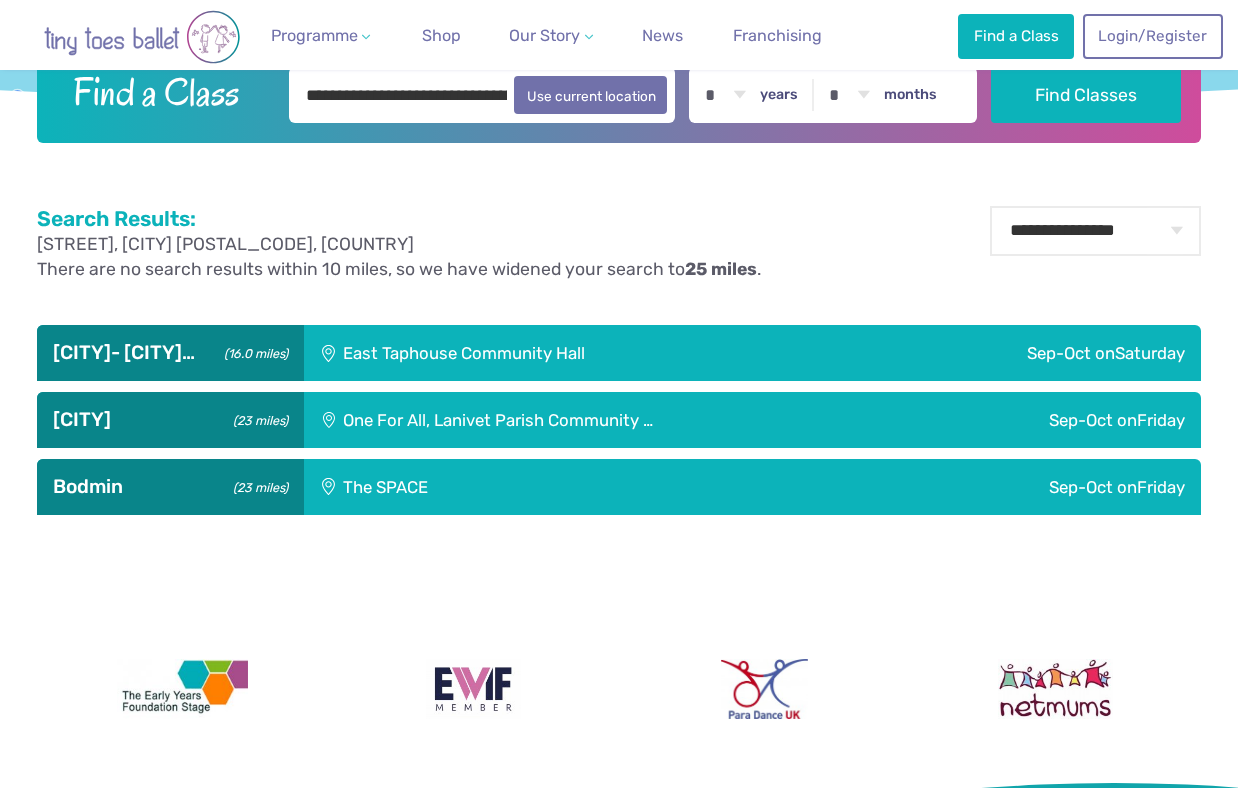 click on "[CITY] [CITY]" at bounding box center (577, 353) 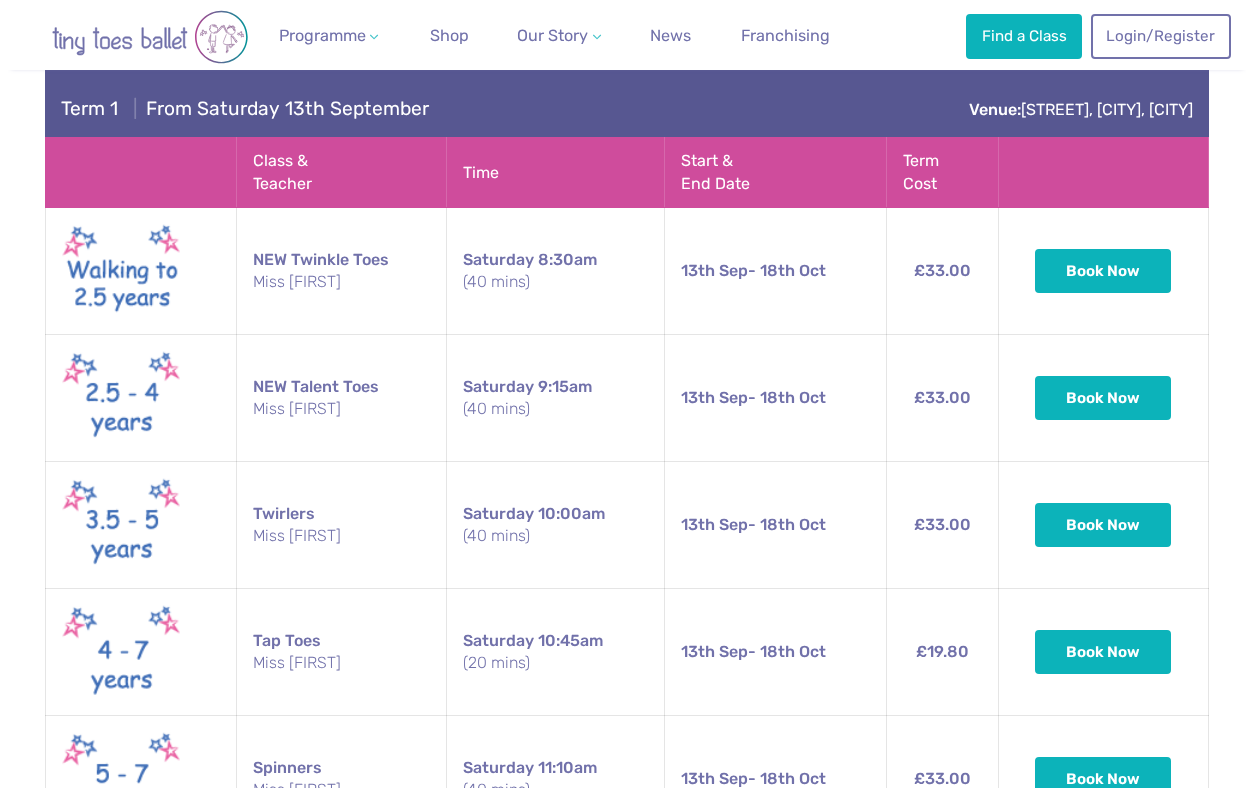 scroll, scrollTop: 982, scrollLeft: 0, axis: vertical 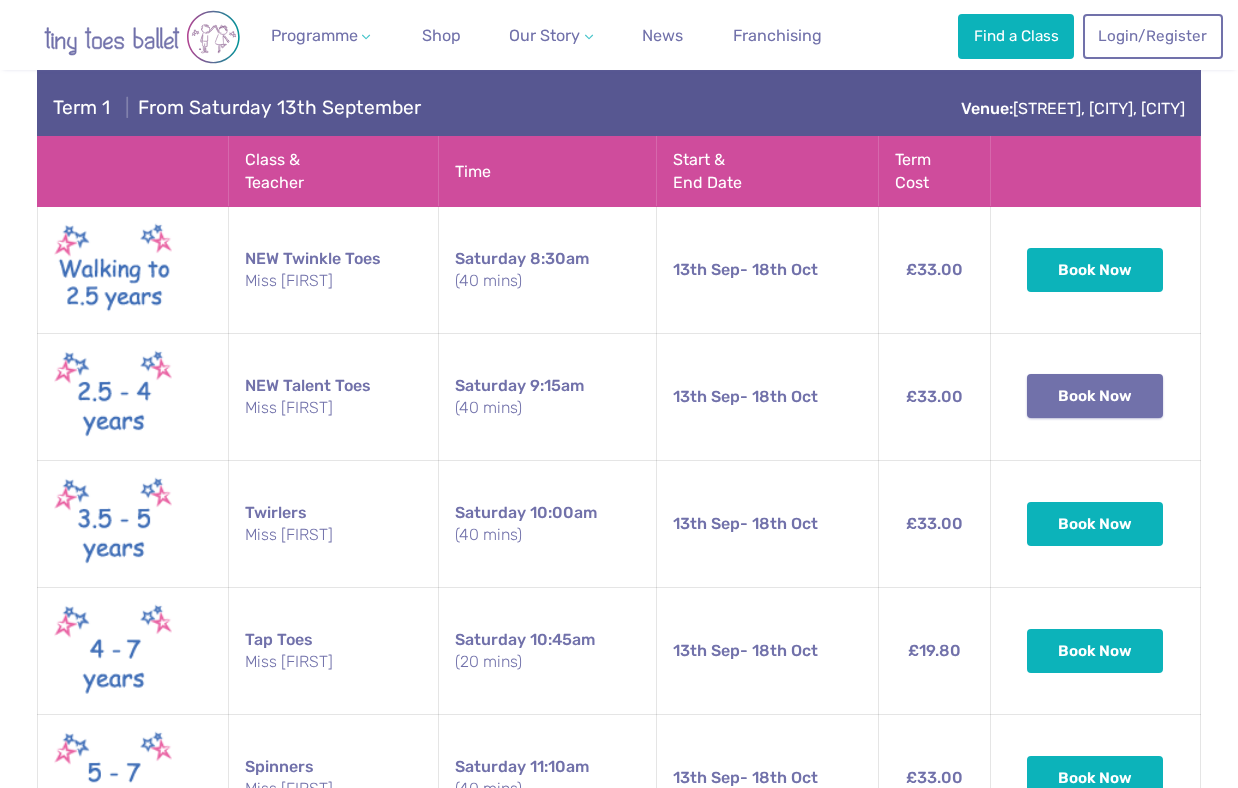 click on "Book Now" at bounding box center [1095, 396] 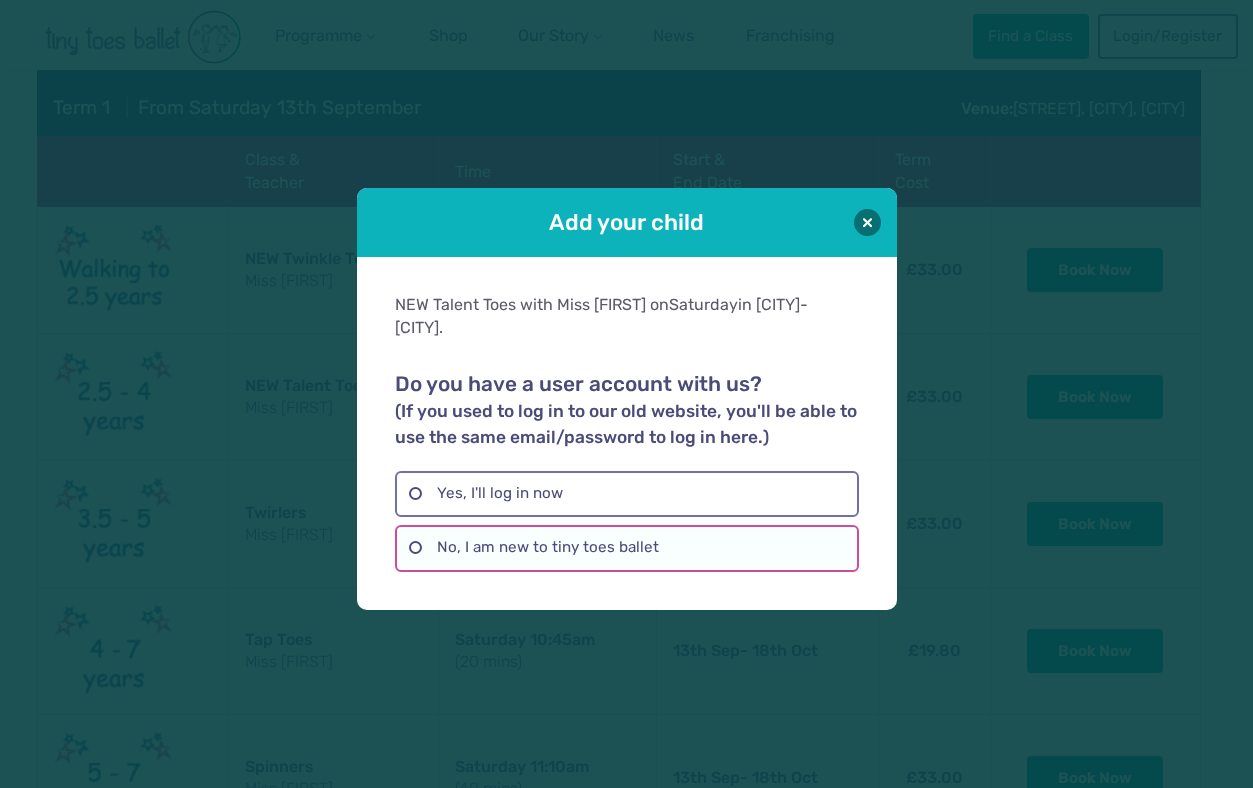 click on "No, I am new to tiny toes ballet" at bounding box center [627, 548] 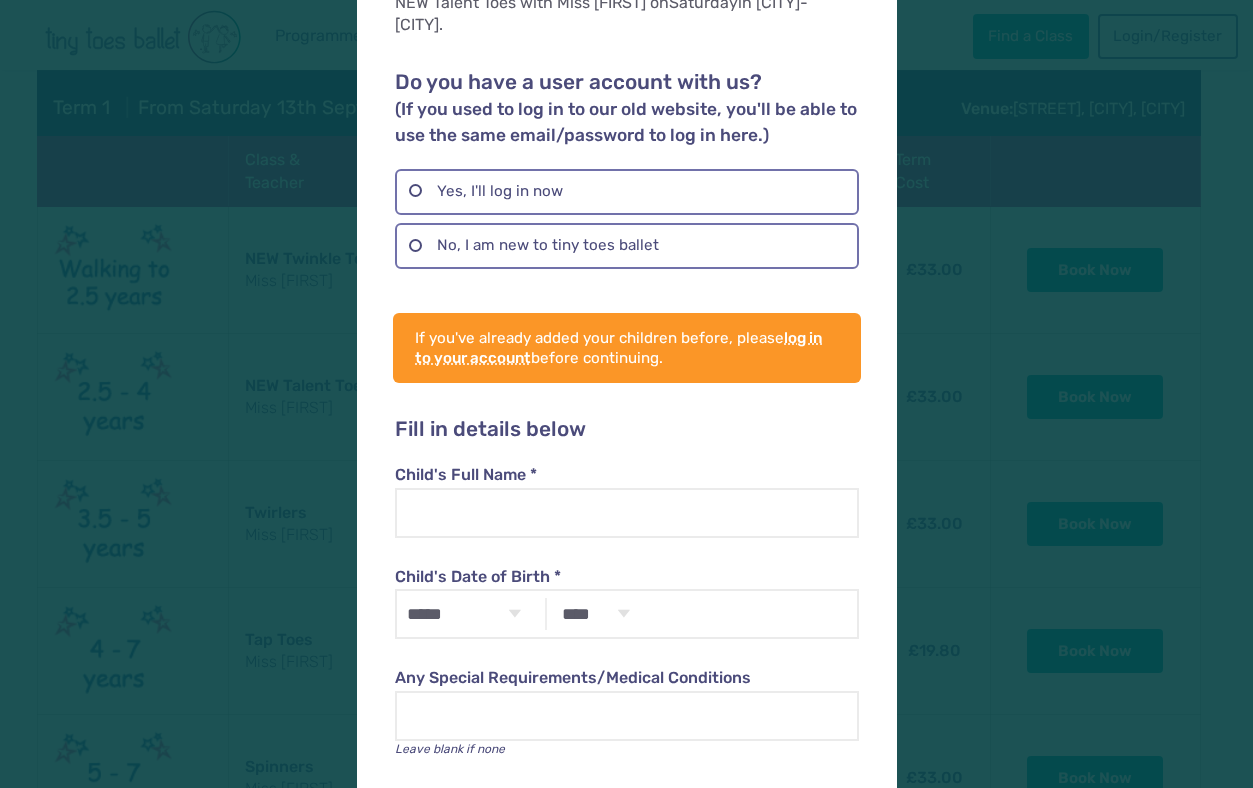 scroll, scrollTop: 131, scrollLeft: 0, axis: vertical 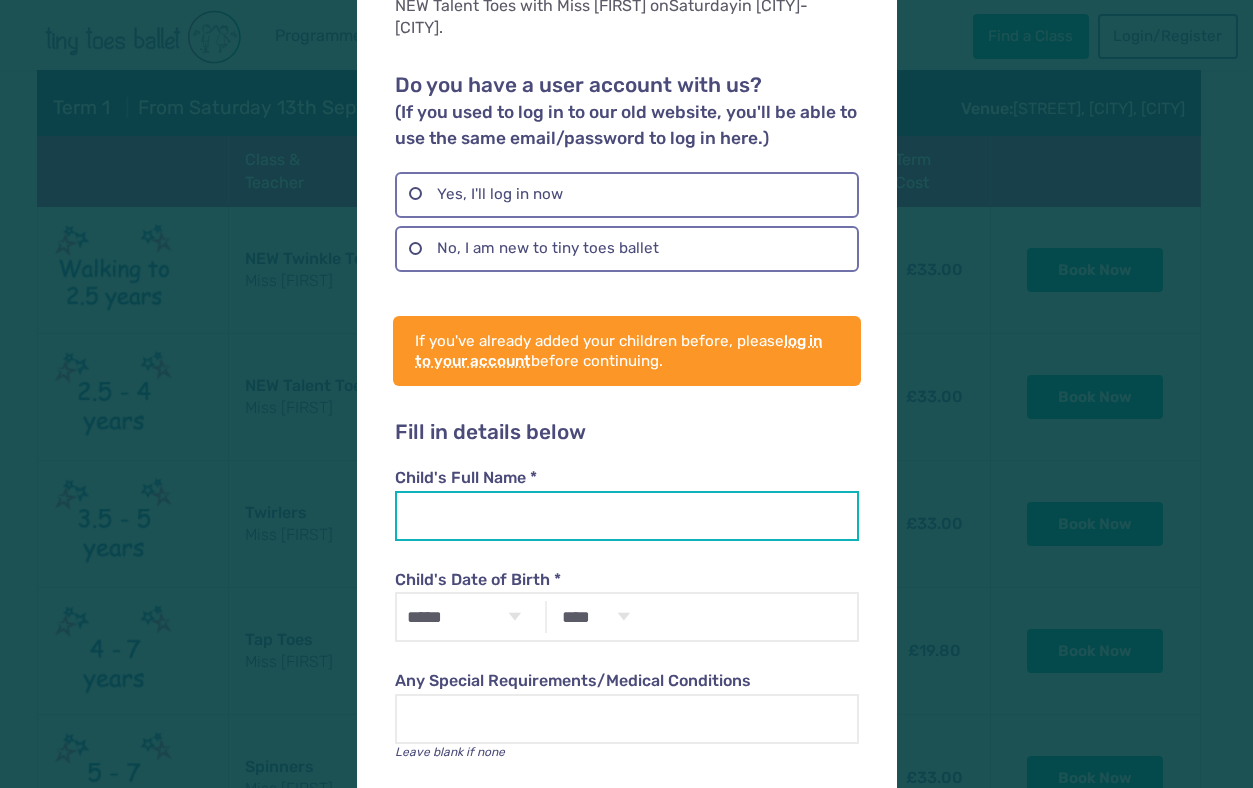 click on "Child's Full Name *" at bounding box center [627, 516] 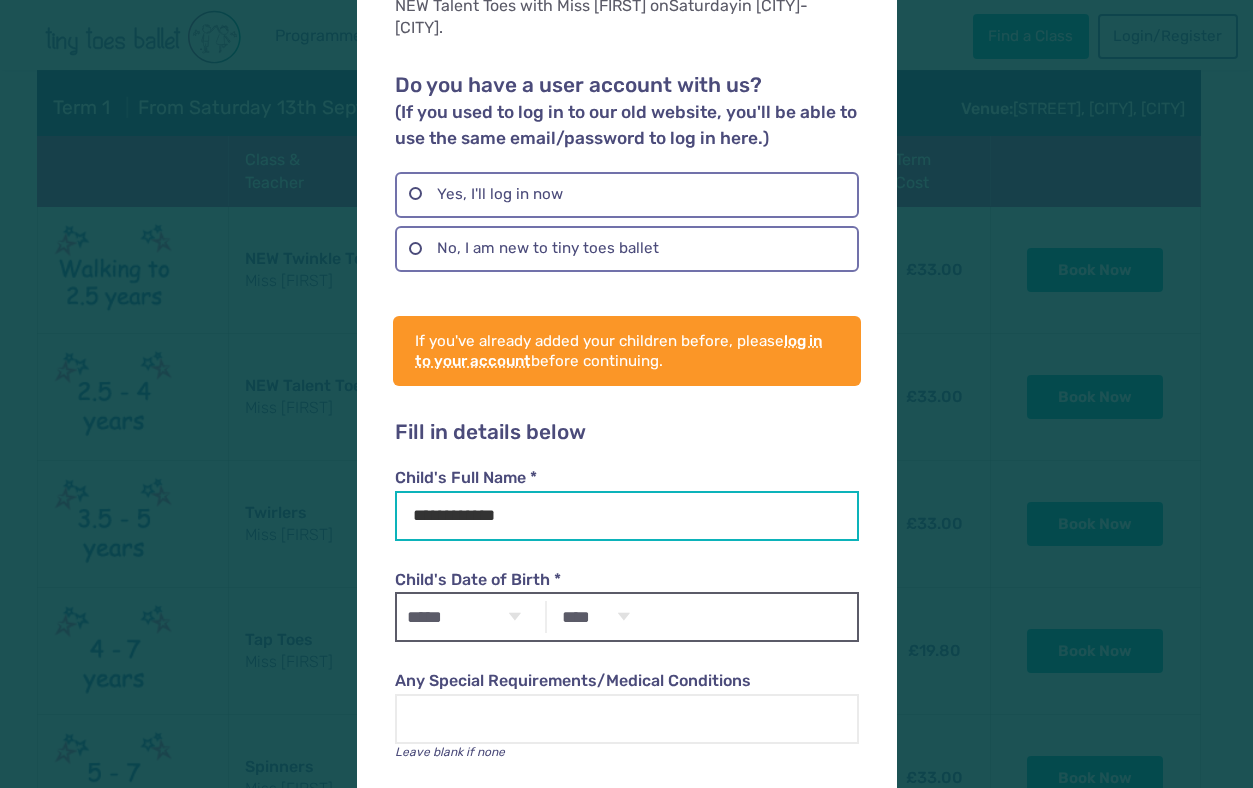type on "**********" 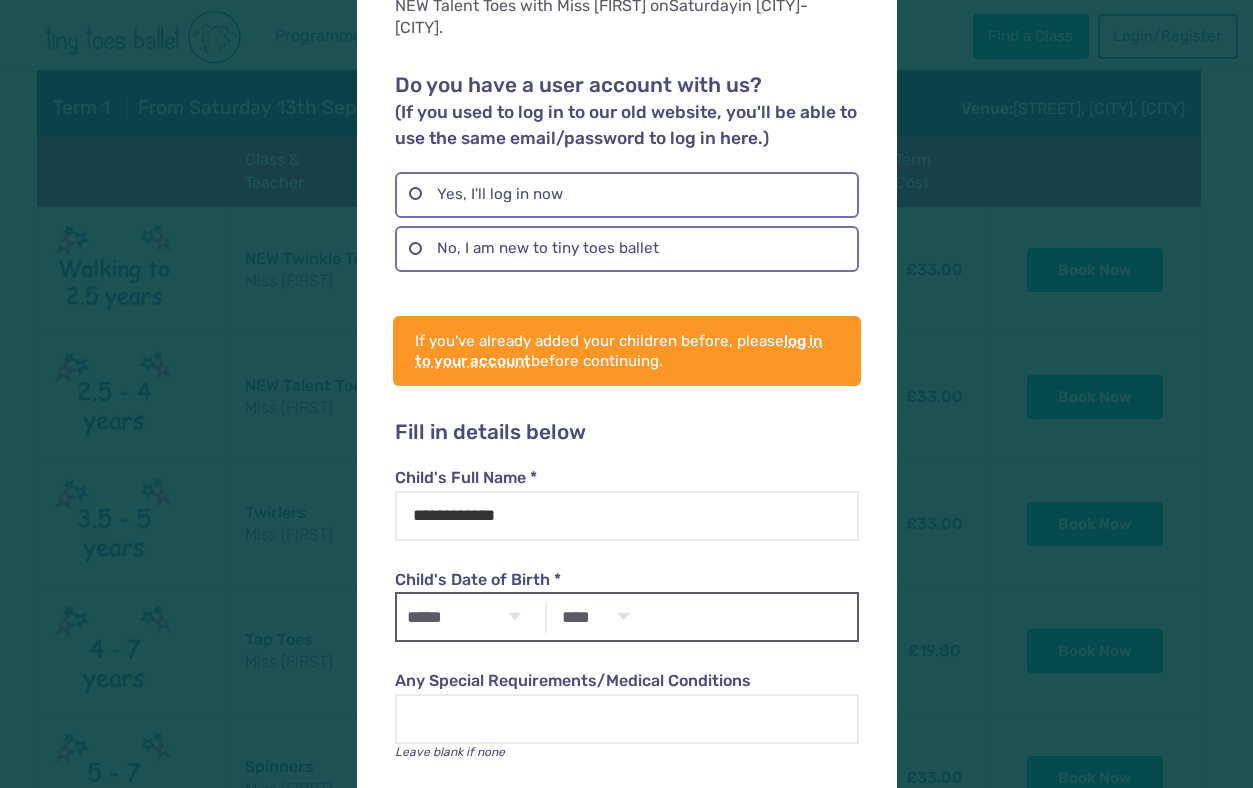 click on "***** ******* ******** ***** ***** *** **** **** ****** ********* ******* ******** ********" at bounding box center (464, 617) 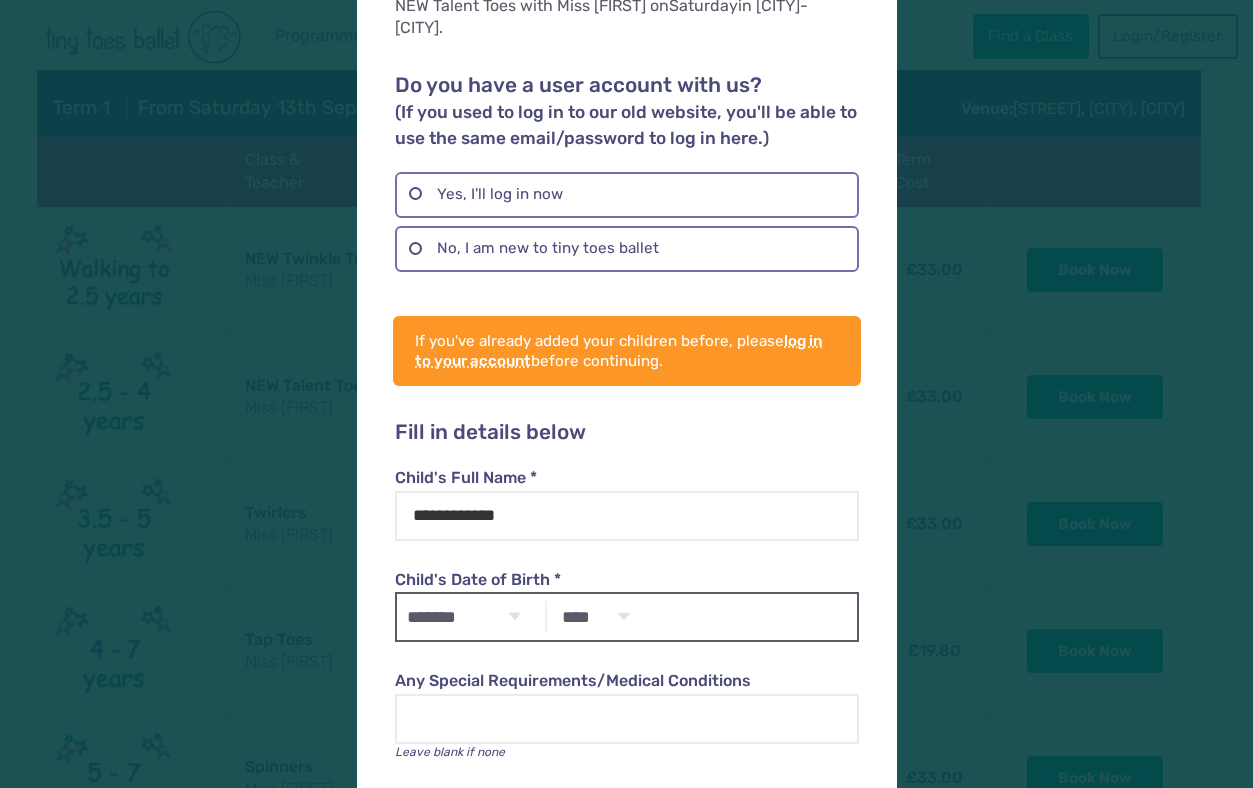 click on "***** ******* ******** ***** ***** *** **** **** ****** ********* ******* ******** ********" at bounding box center (464, 617) 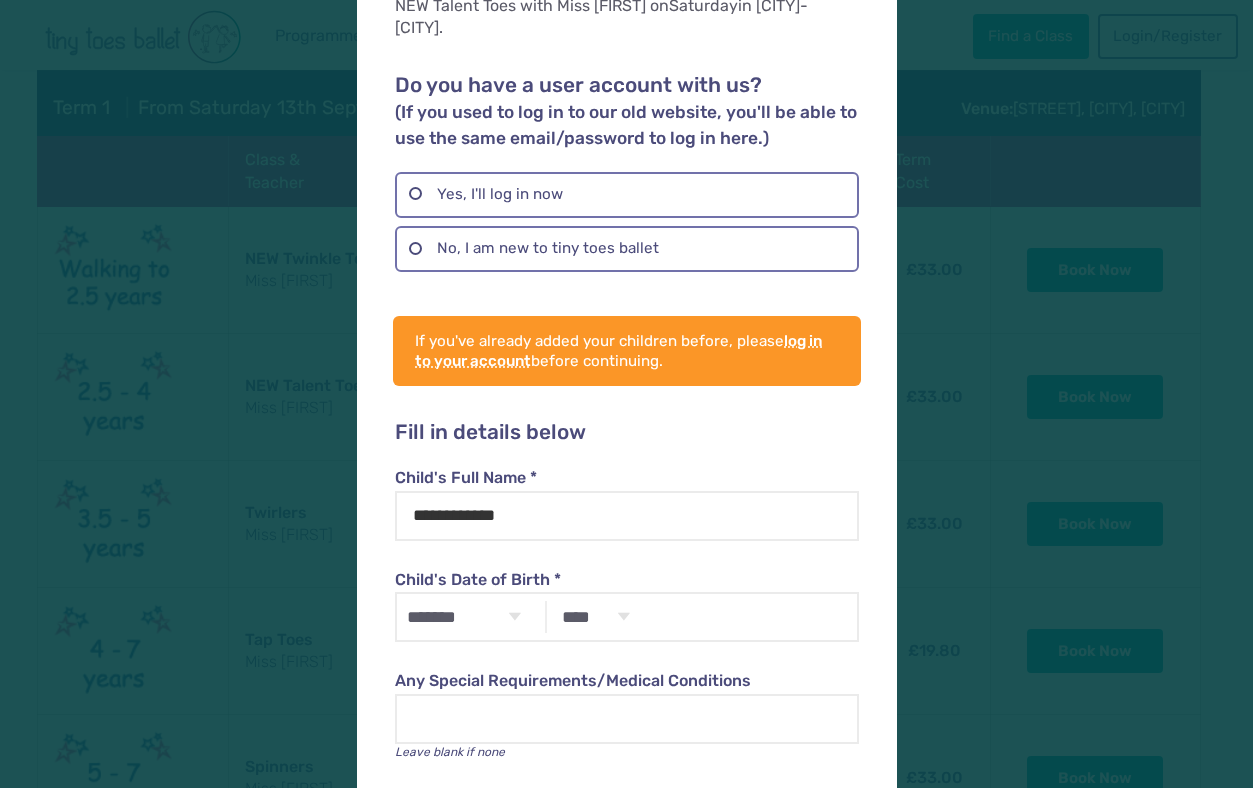 scroll, scrollTop: 239, scrollLeft: 0, axis: vertical 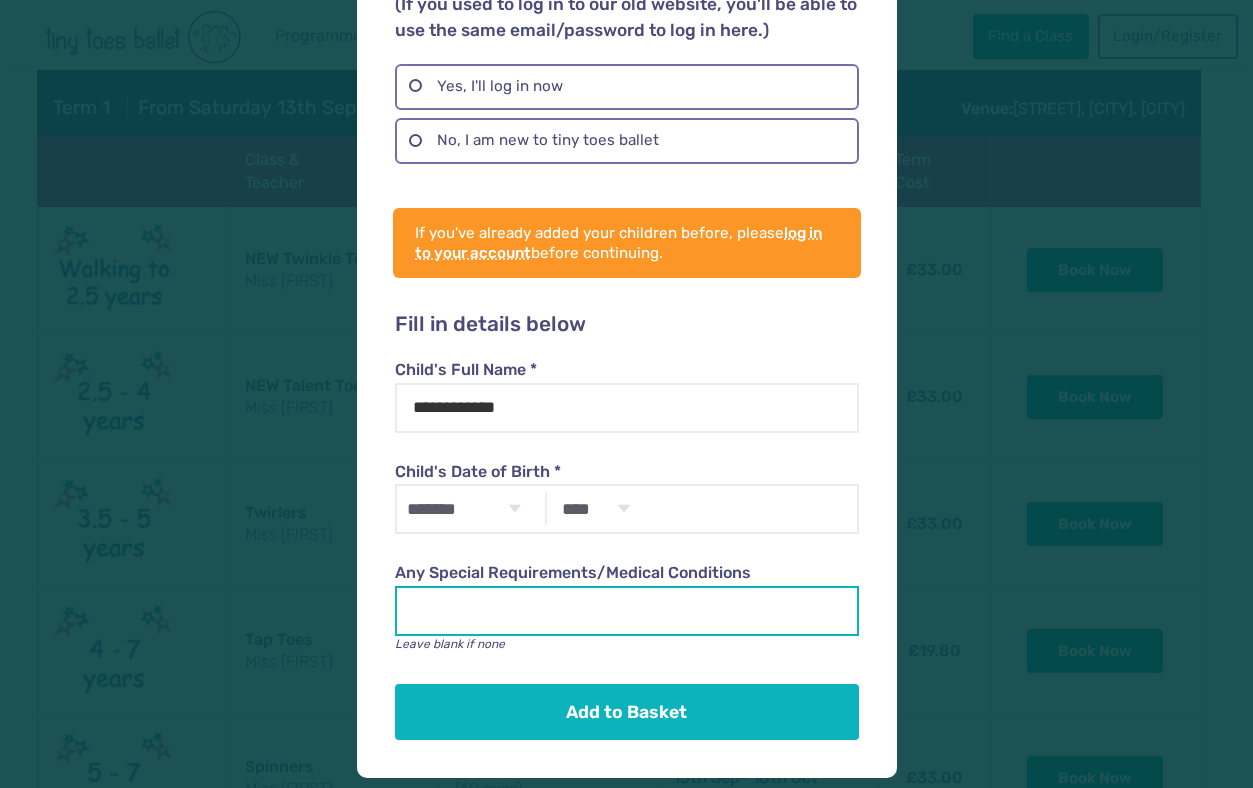 click on "Any Special Requirements/Medical Conditions" at bounding box center (627, 611) 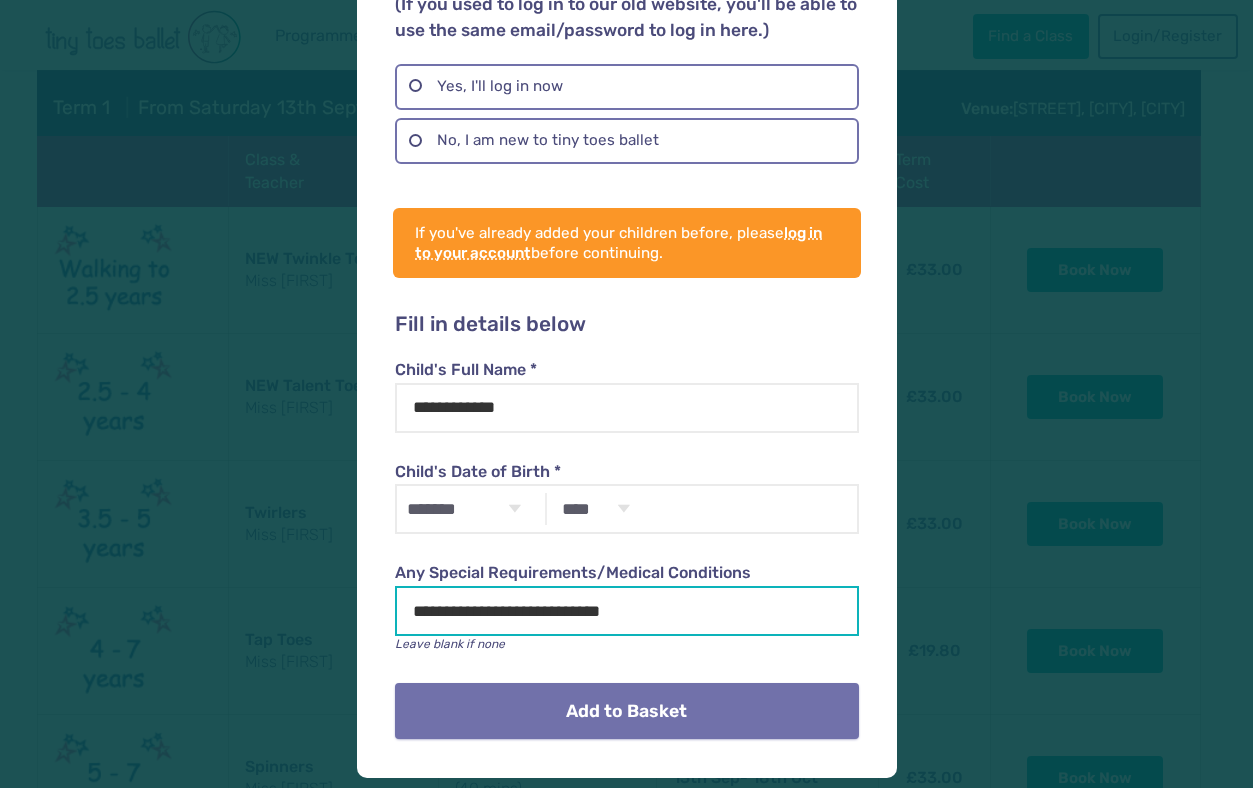 type on "**********" 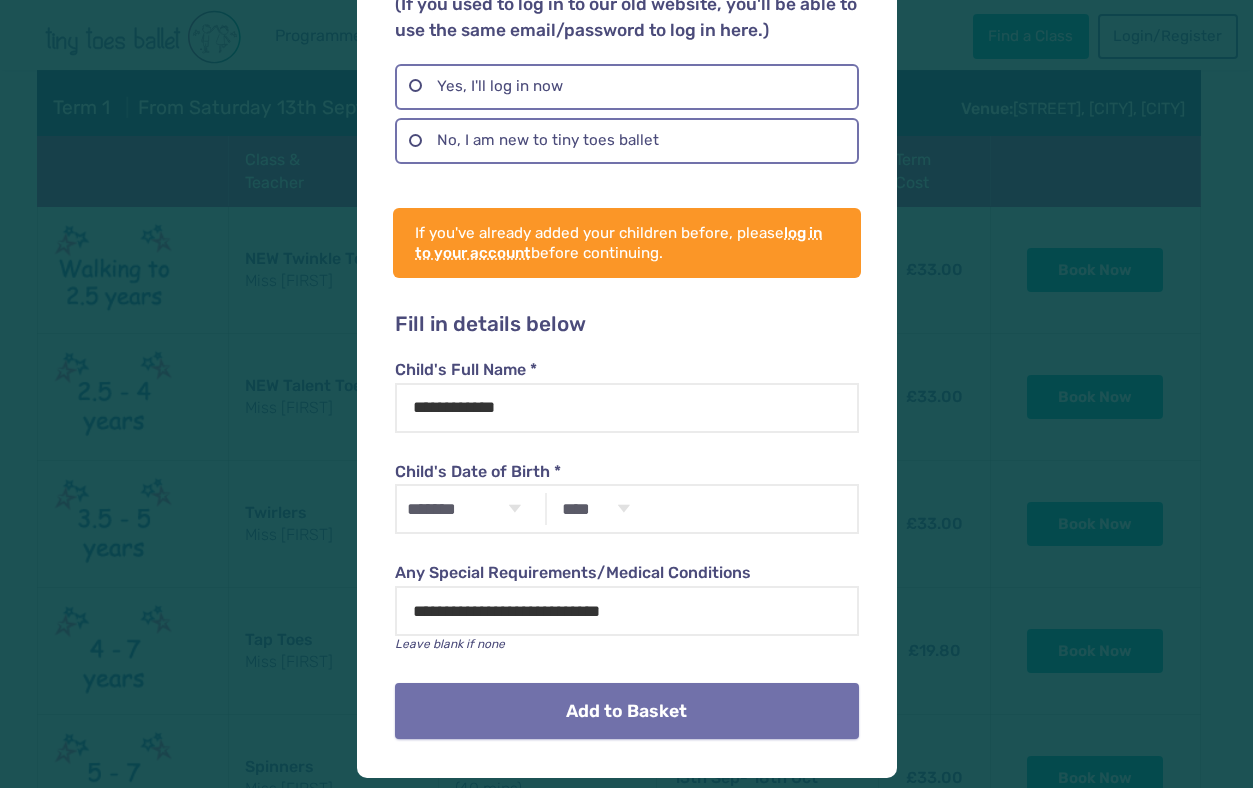 click on "Add to Basket" at bounding box center [627, 711] 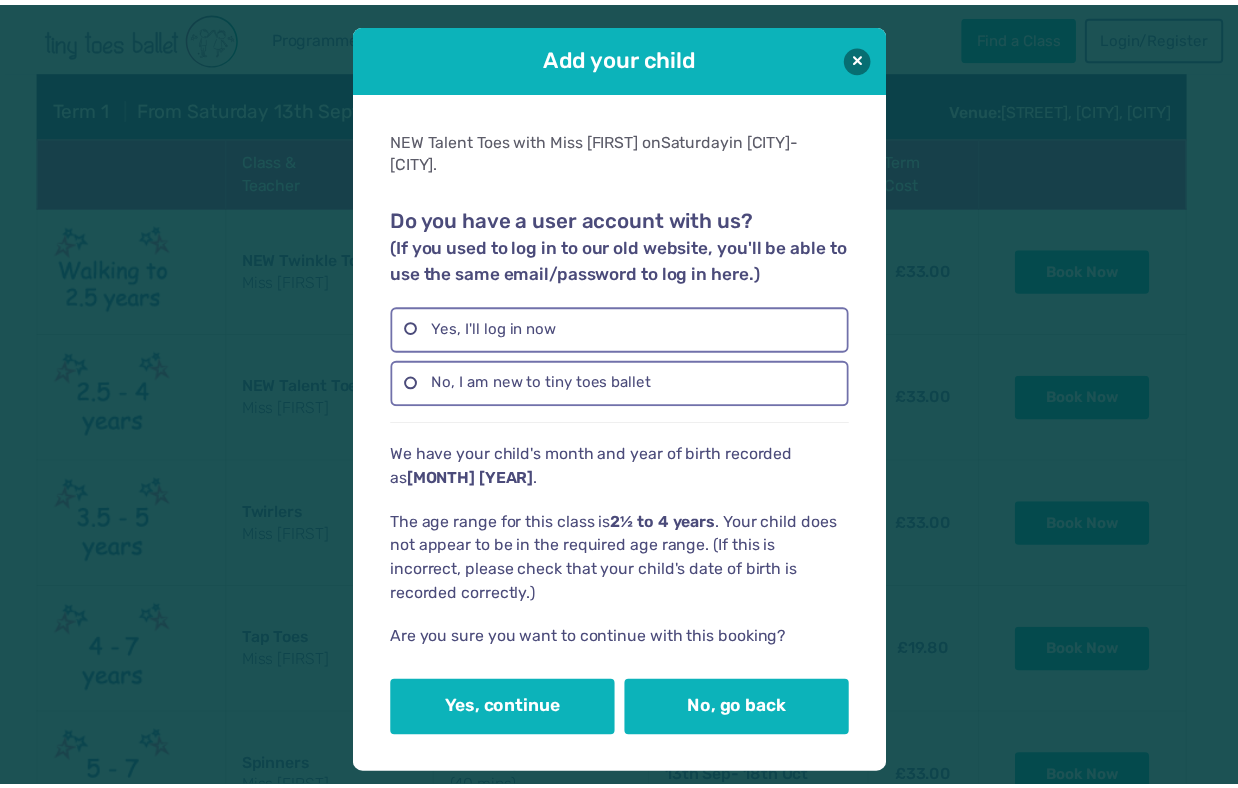 scroll, scrollTop: 0, scrollLeft: 0, axis: both 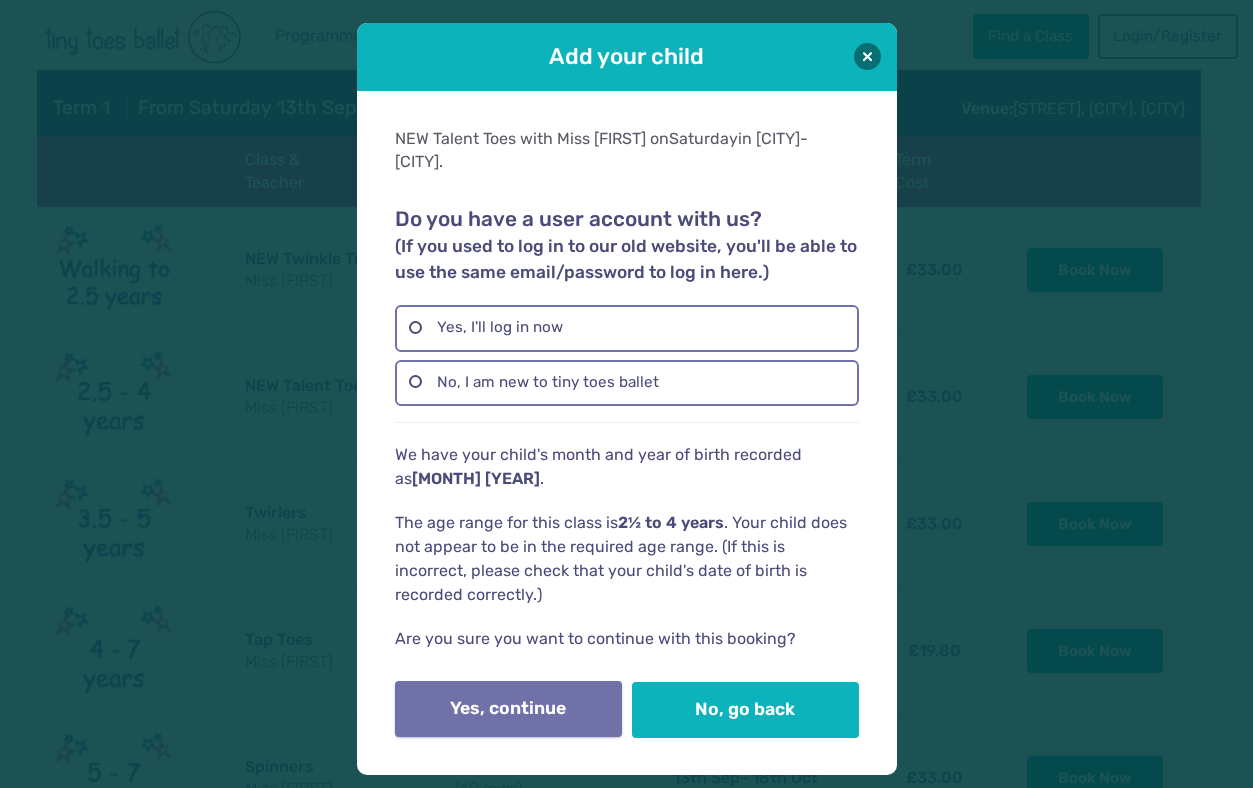 click on "Yes, continue" at bounding box center (509, 709) 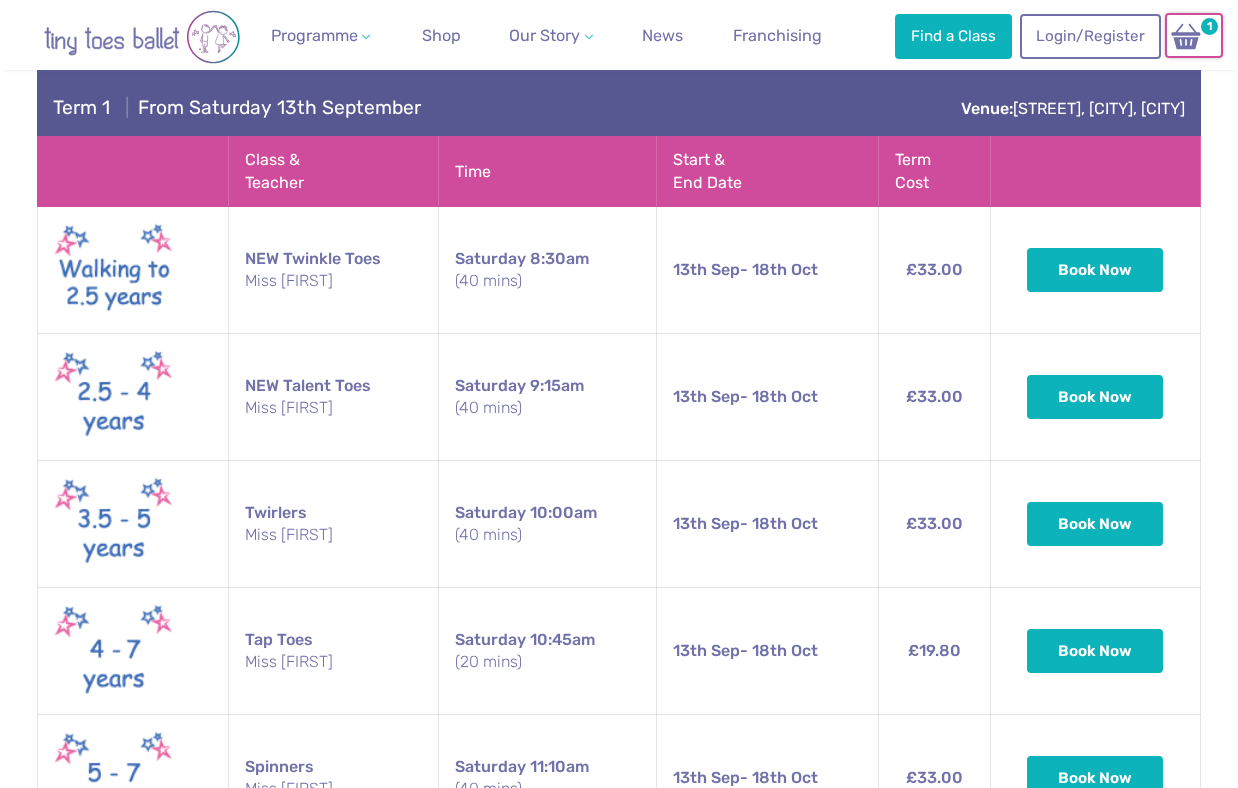 click at bounding box center (1186, 36) 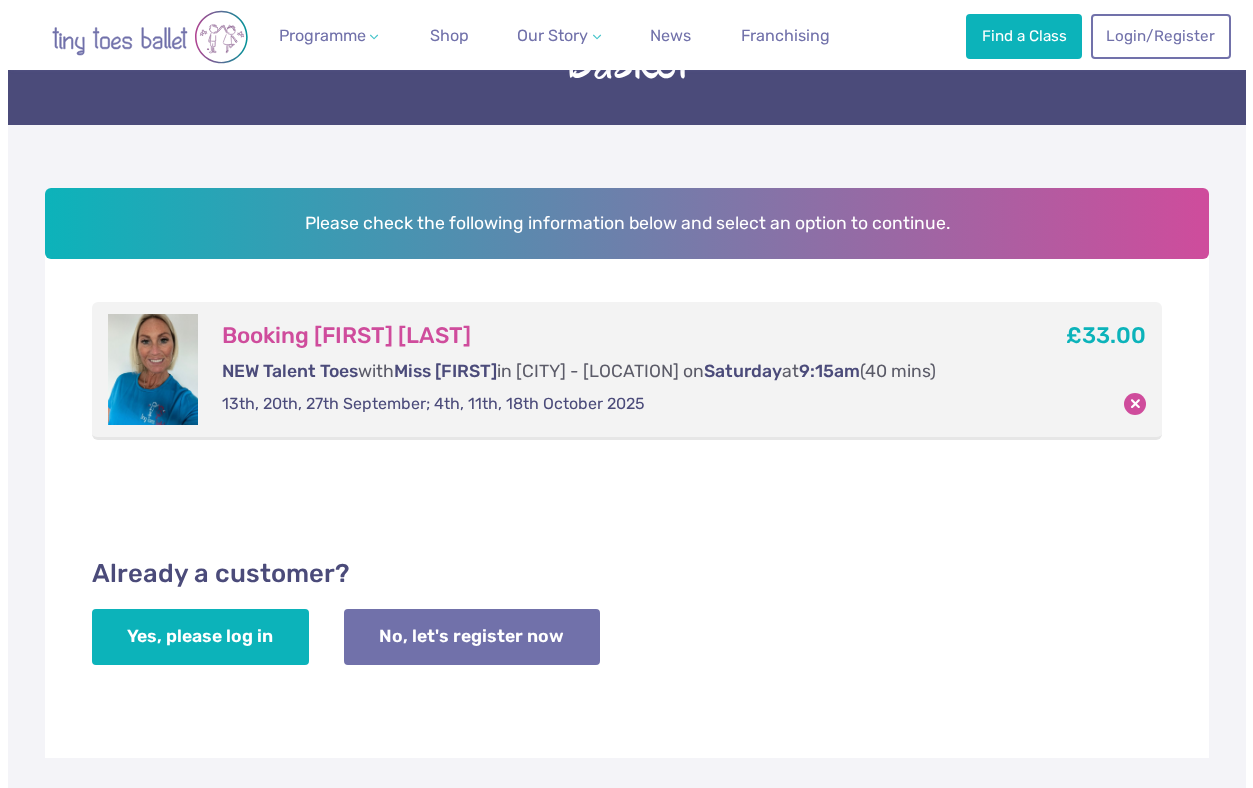 scroll, scrollTop: 197, scrollLeft: 0, axis: vertical 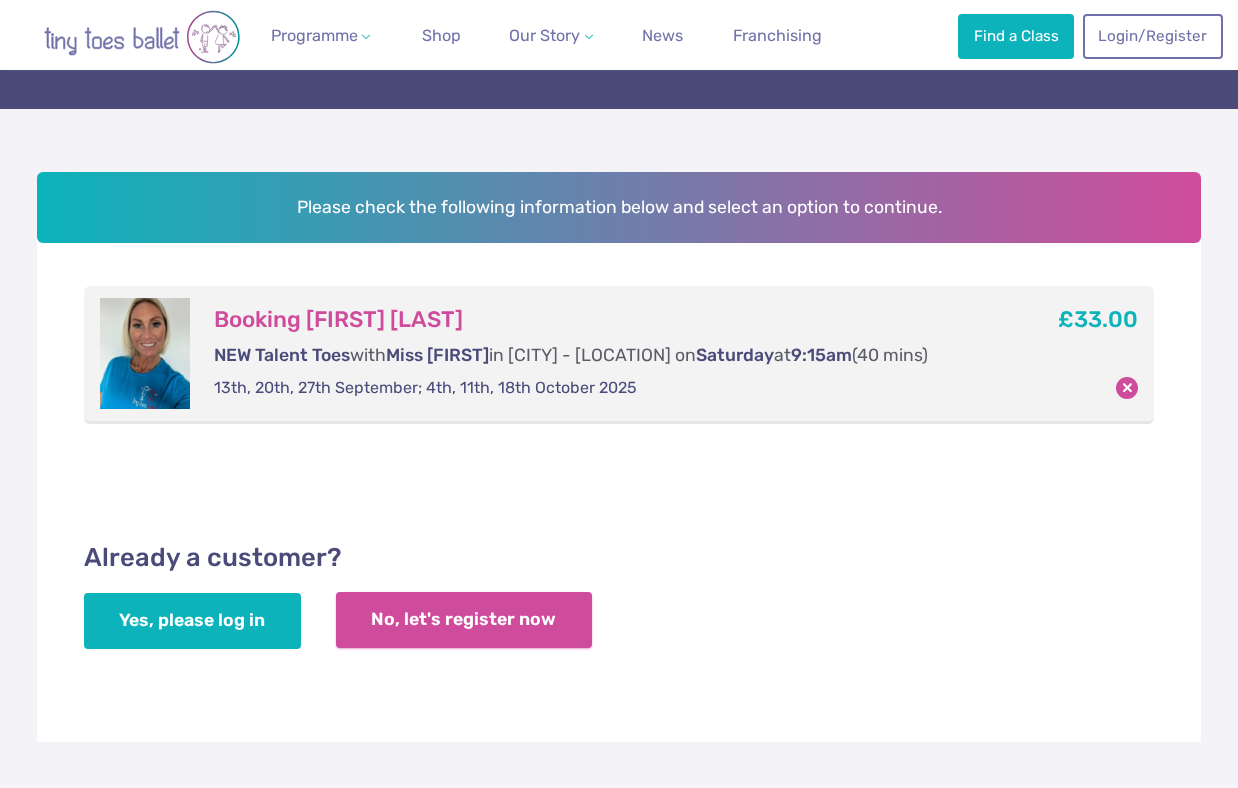 click on "No, let's register now" at bounding box center [464, 620] 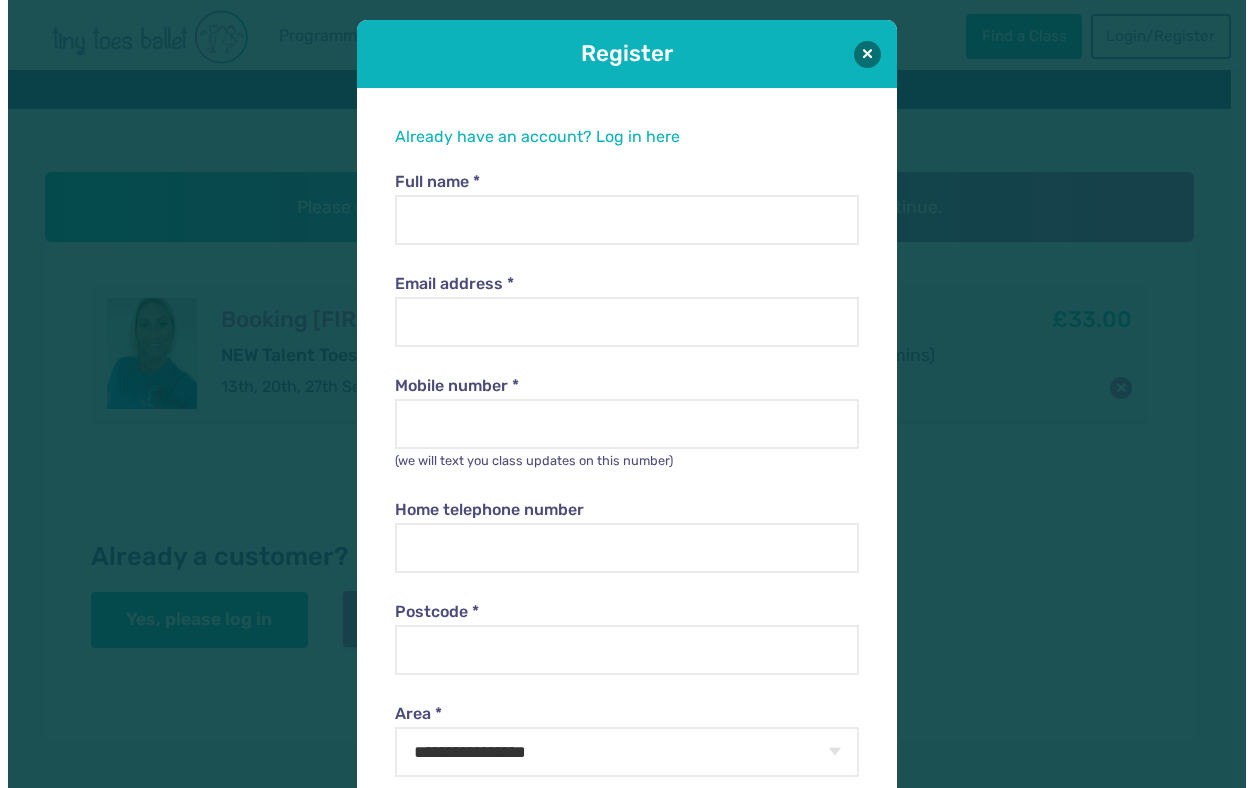 scroll, scrollTop: 20, scrollLeft: 0, axis: vertical 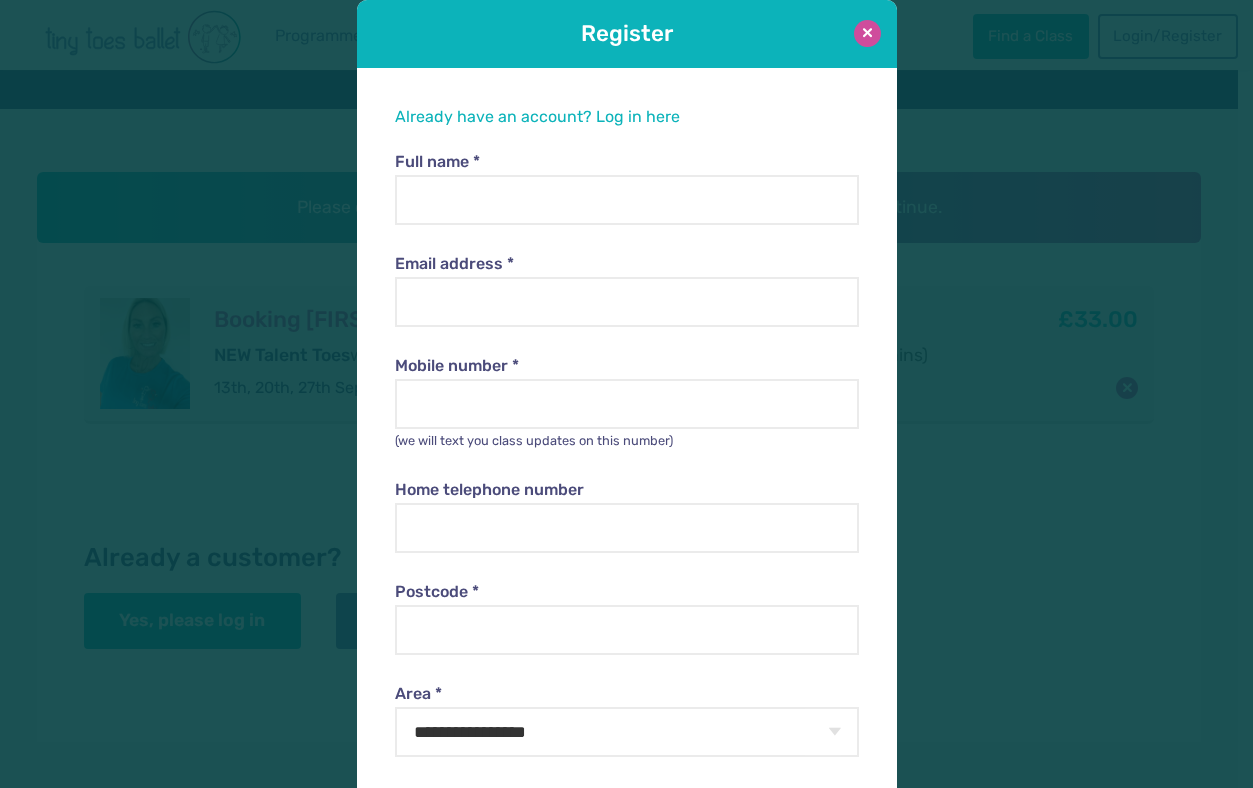 click at bounding box center [867, 33] 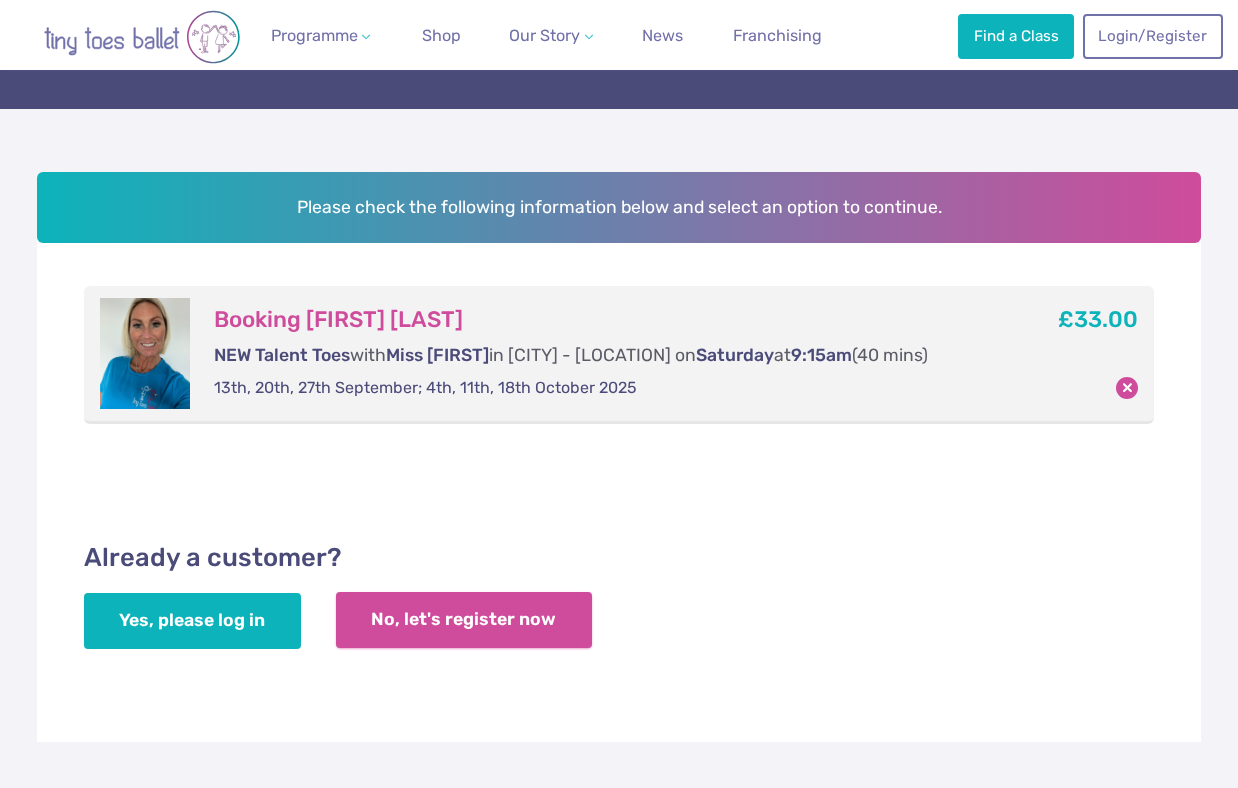 click on "No, let's register now" at bounding box center (464, 620) 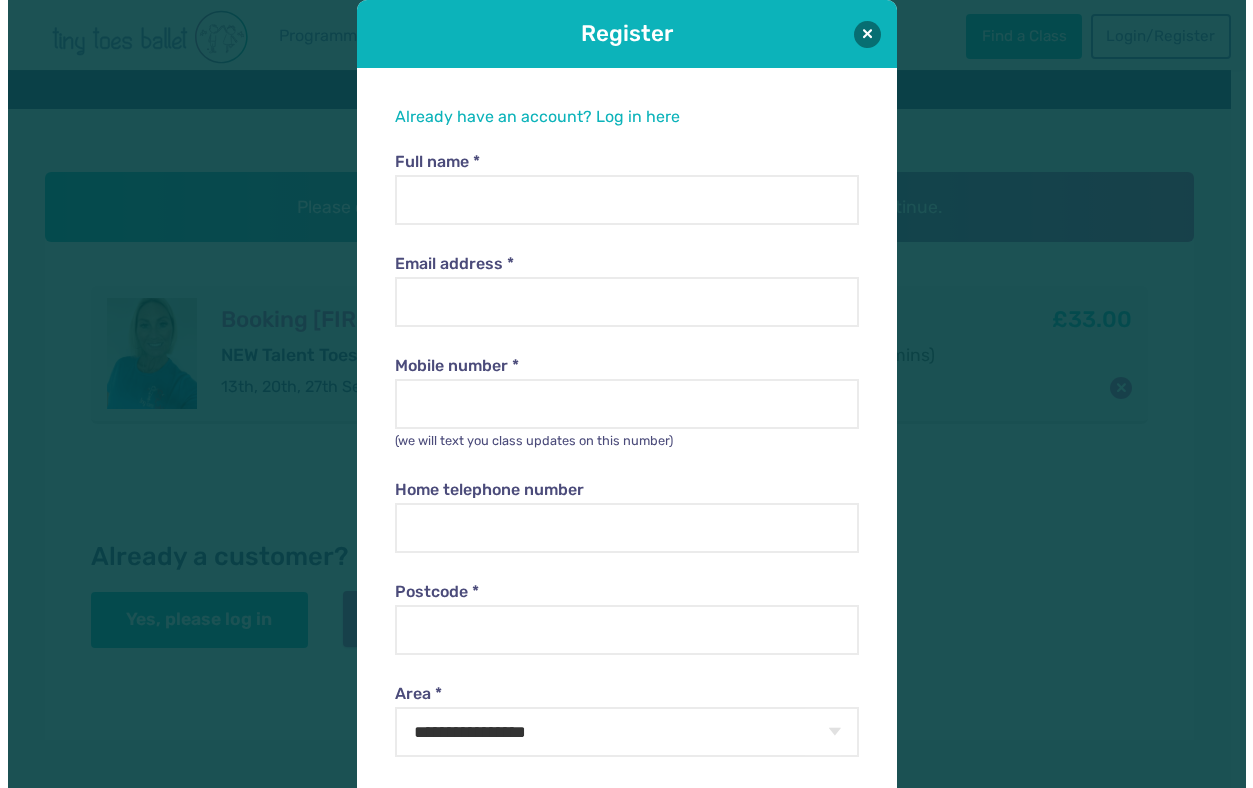 scroll, scrollTop: 20, scrollLeft: 0, axis: vertical 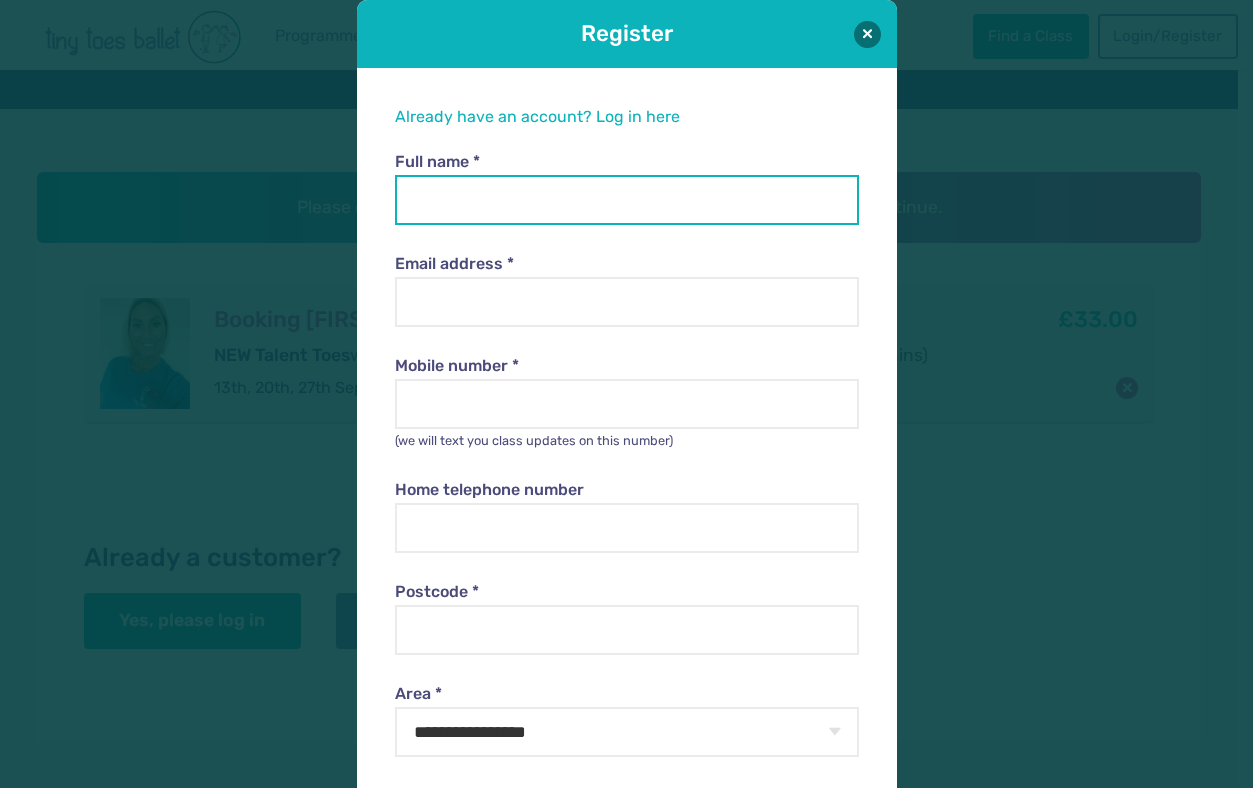 click on "Full name *" at bounding box center [627, 200] 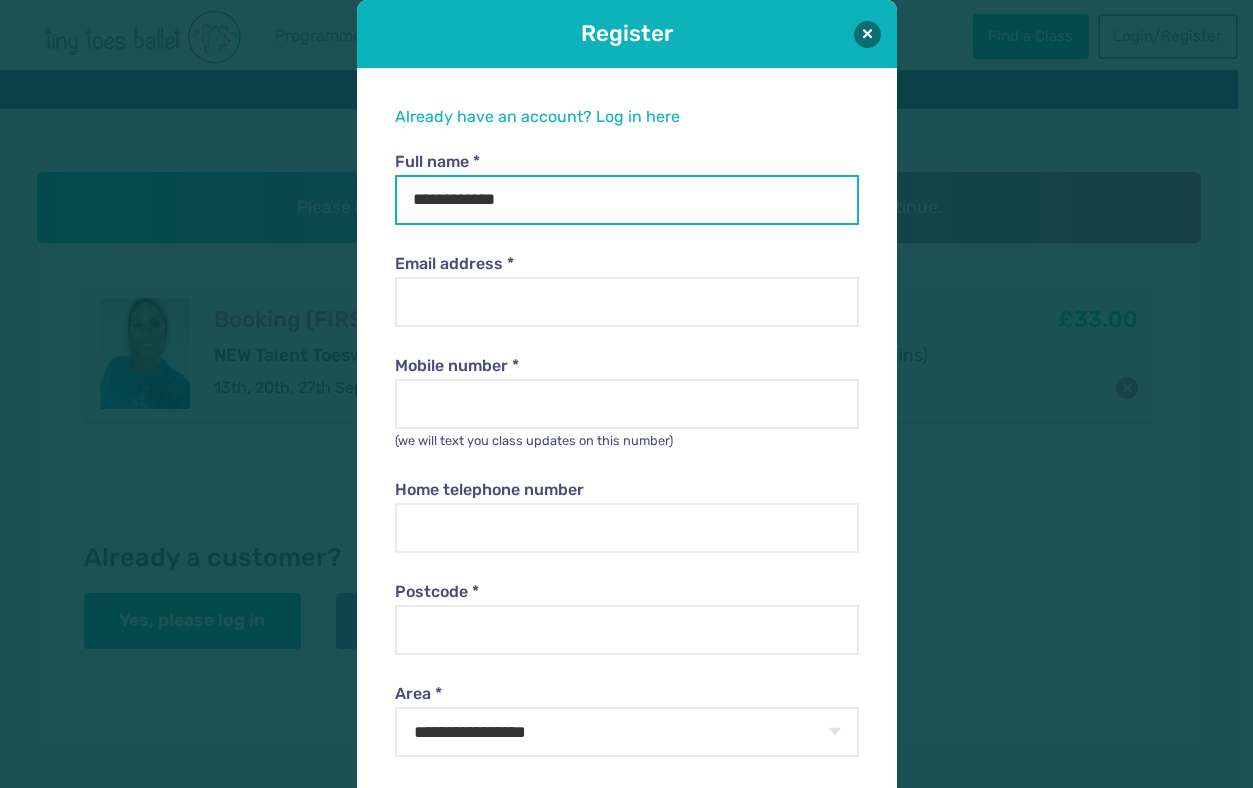 type on "[PHONE]" 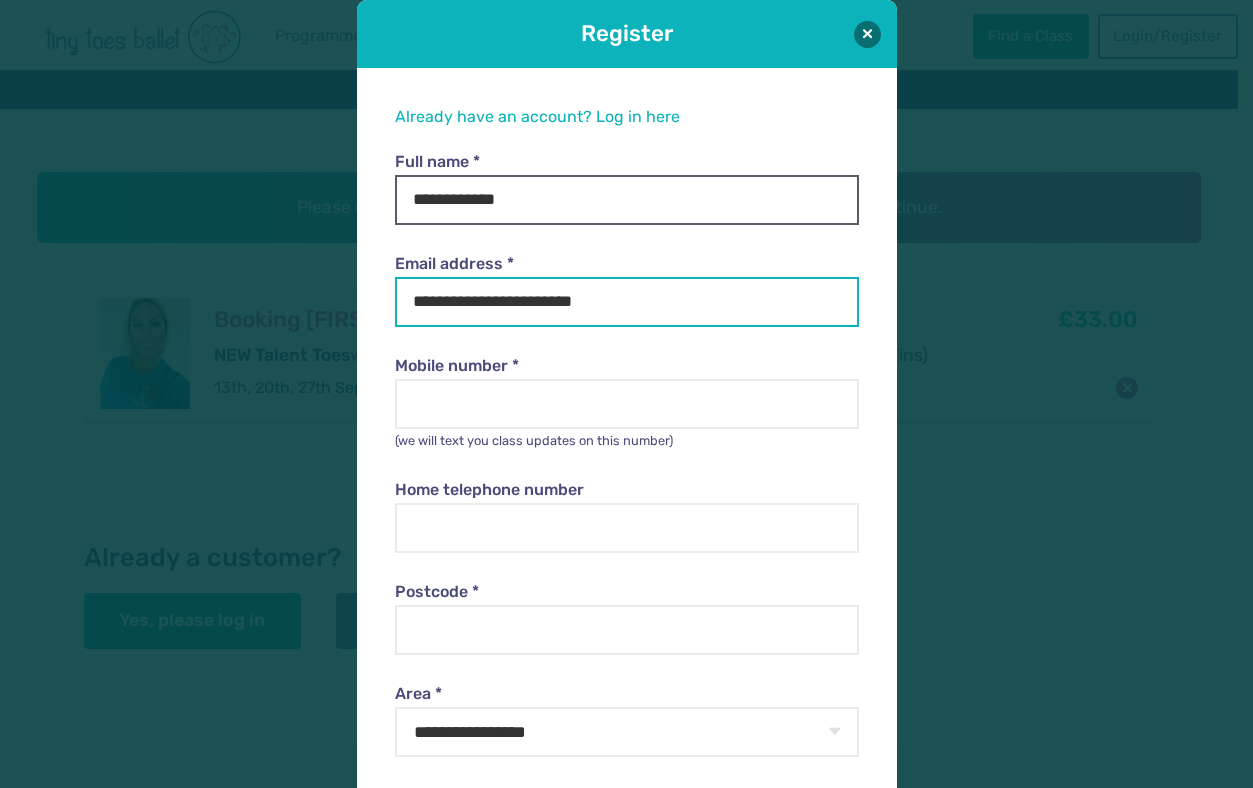 type on "**********" 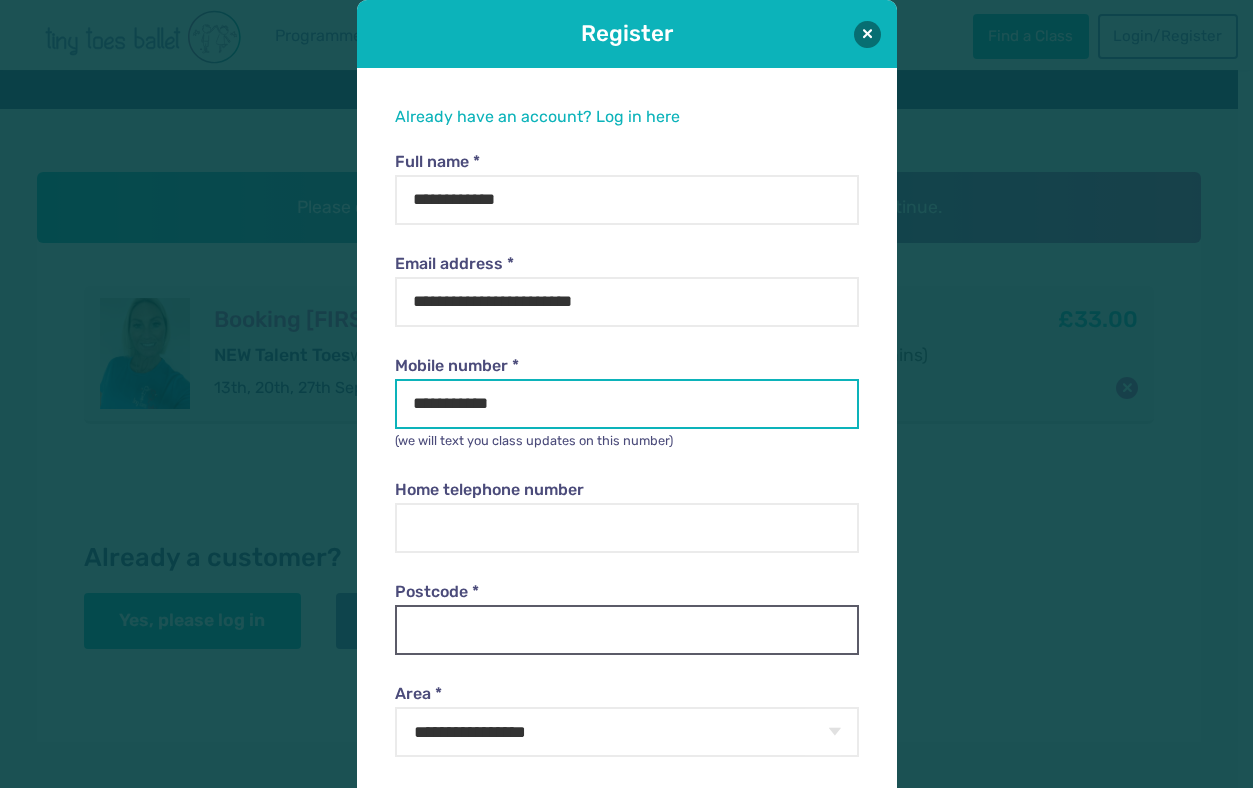 type on "**********" 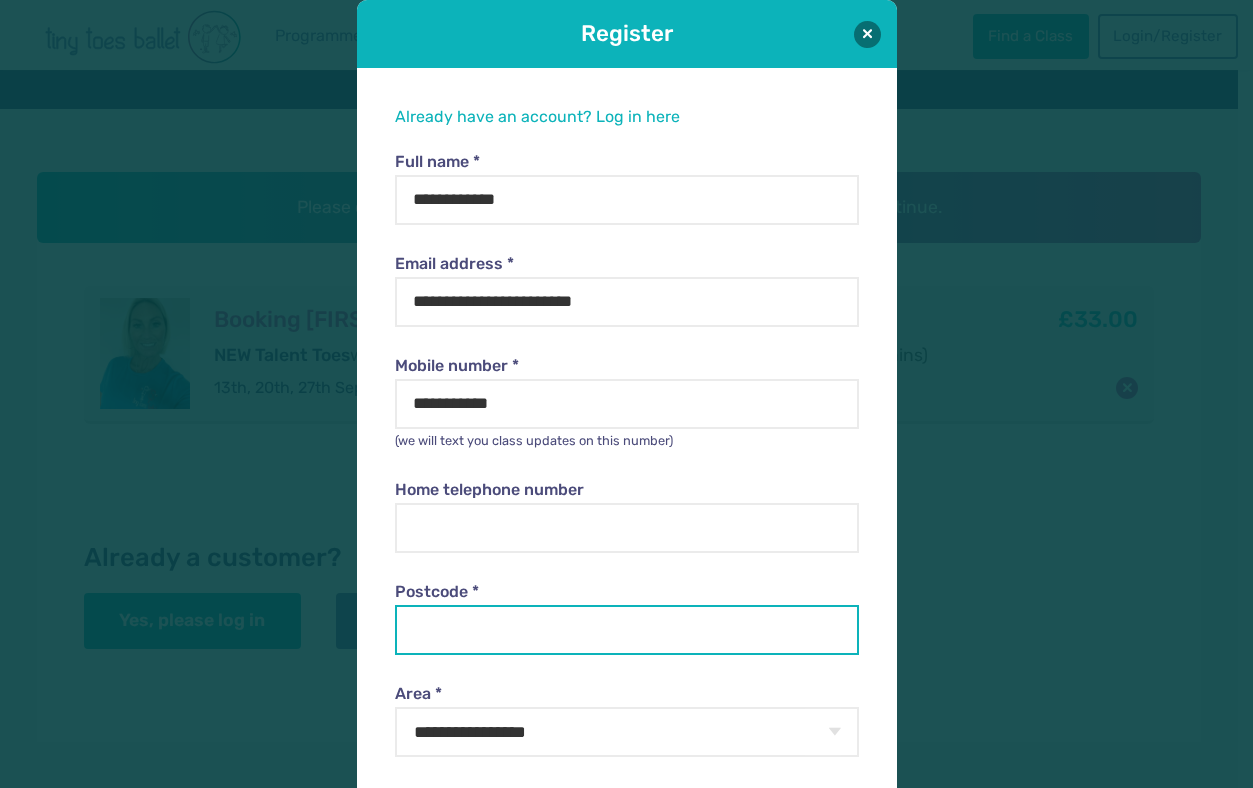 click on "Postcode *" at bounding box center [627, 630] 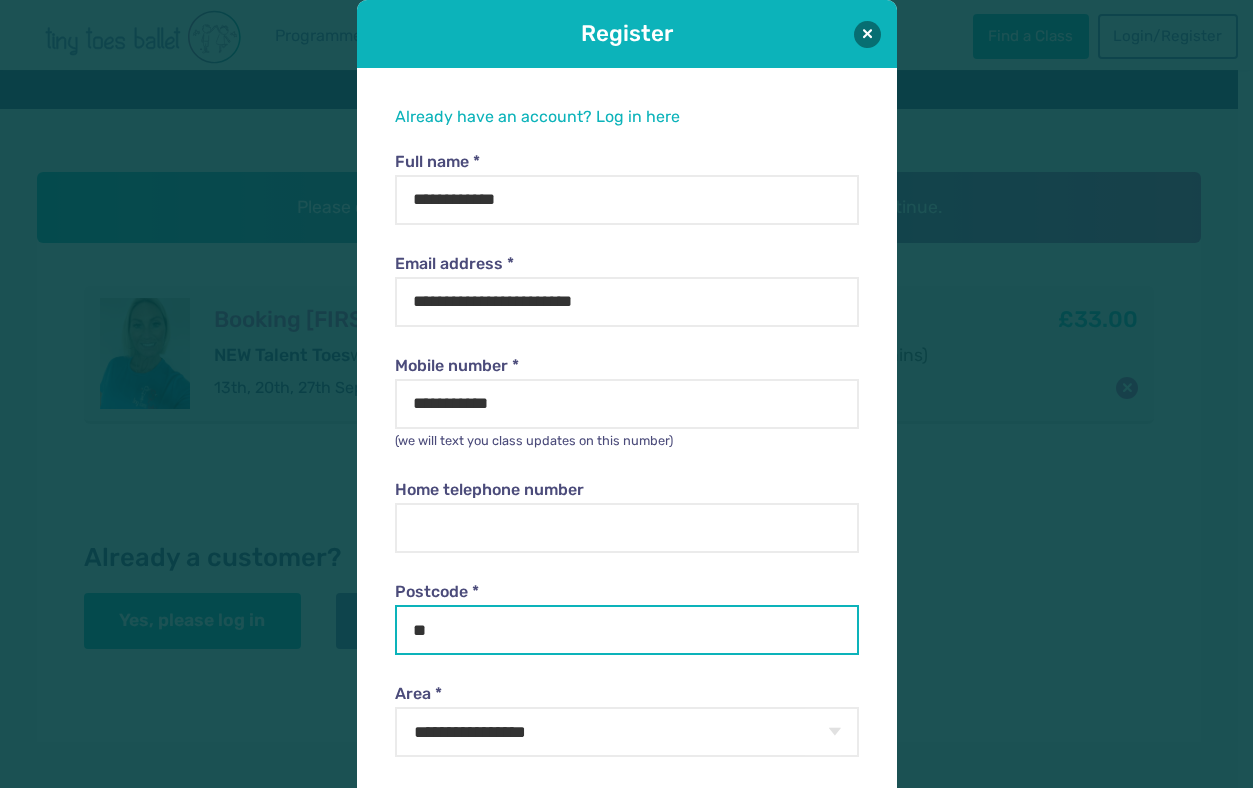 type on "*" 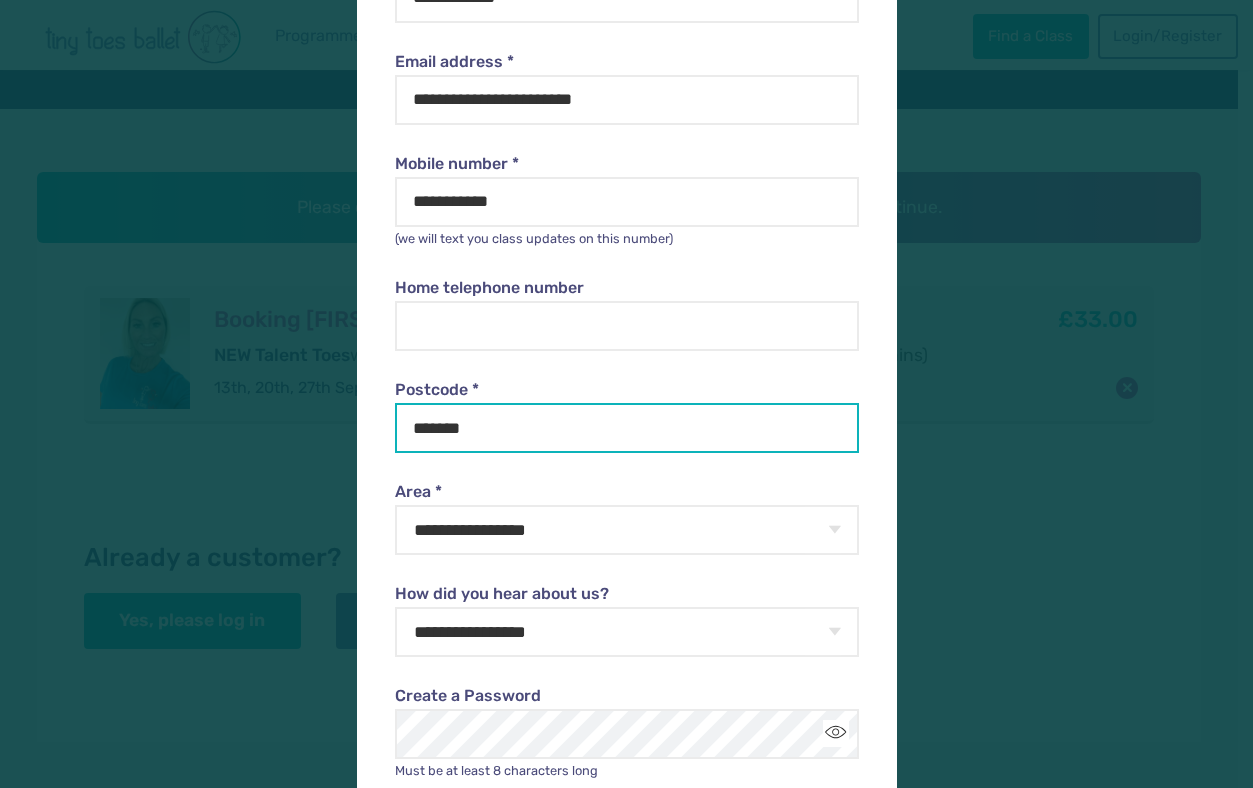 scroll, scrollTop: 302, scrollLeft: 0, axis: vertical 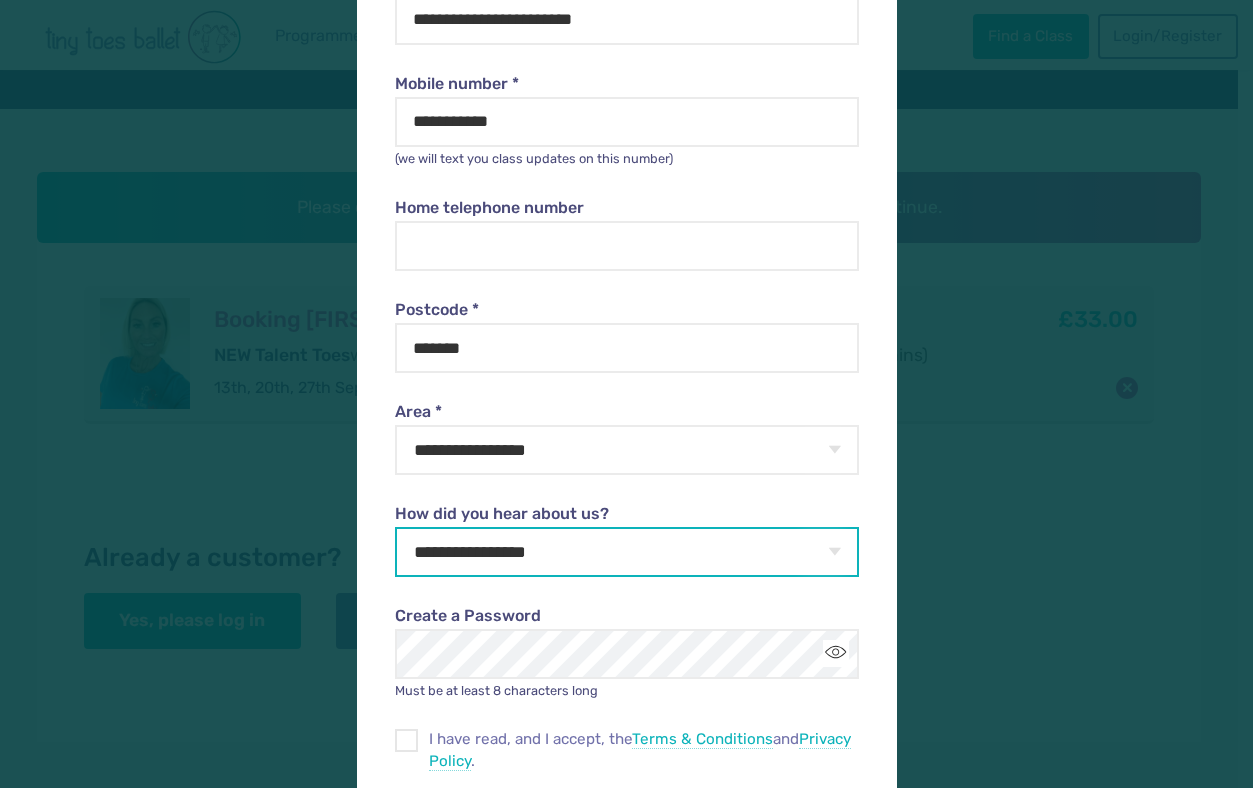 type on "********" 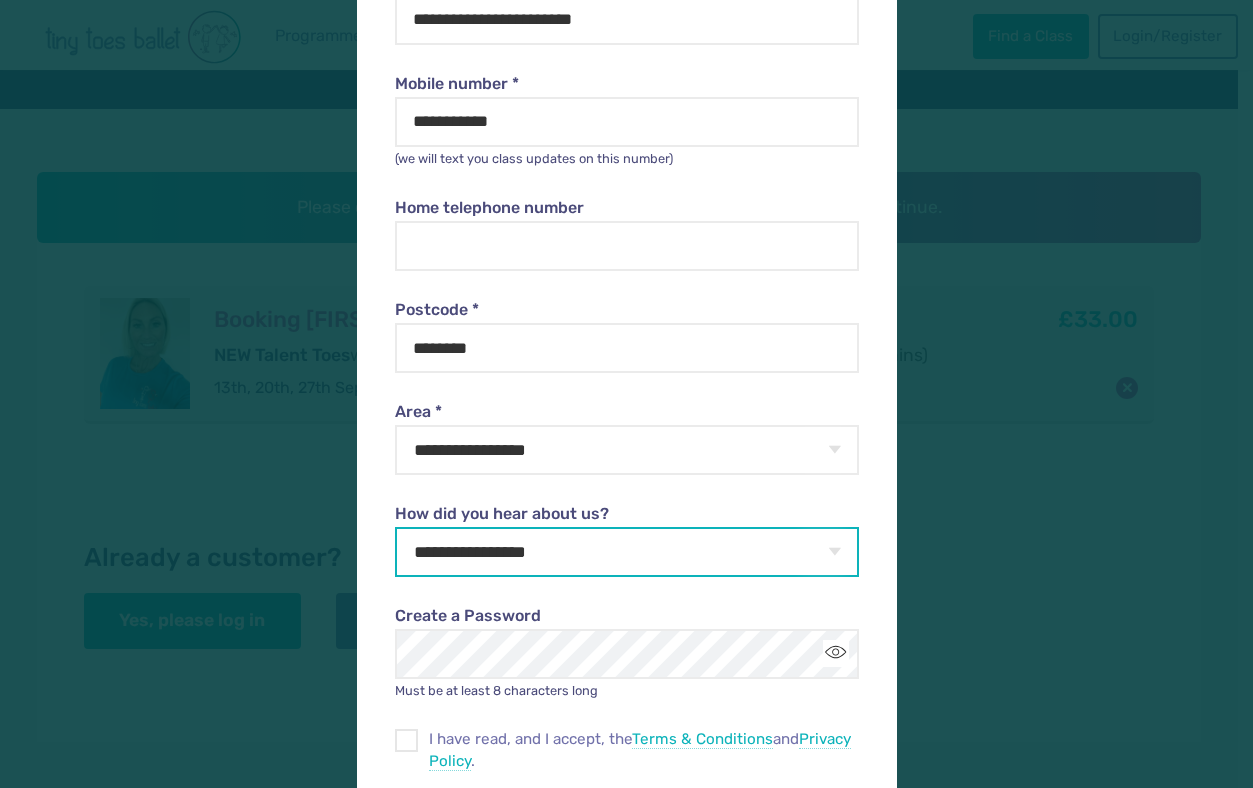 select on "**********" 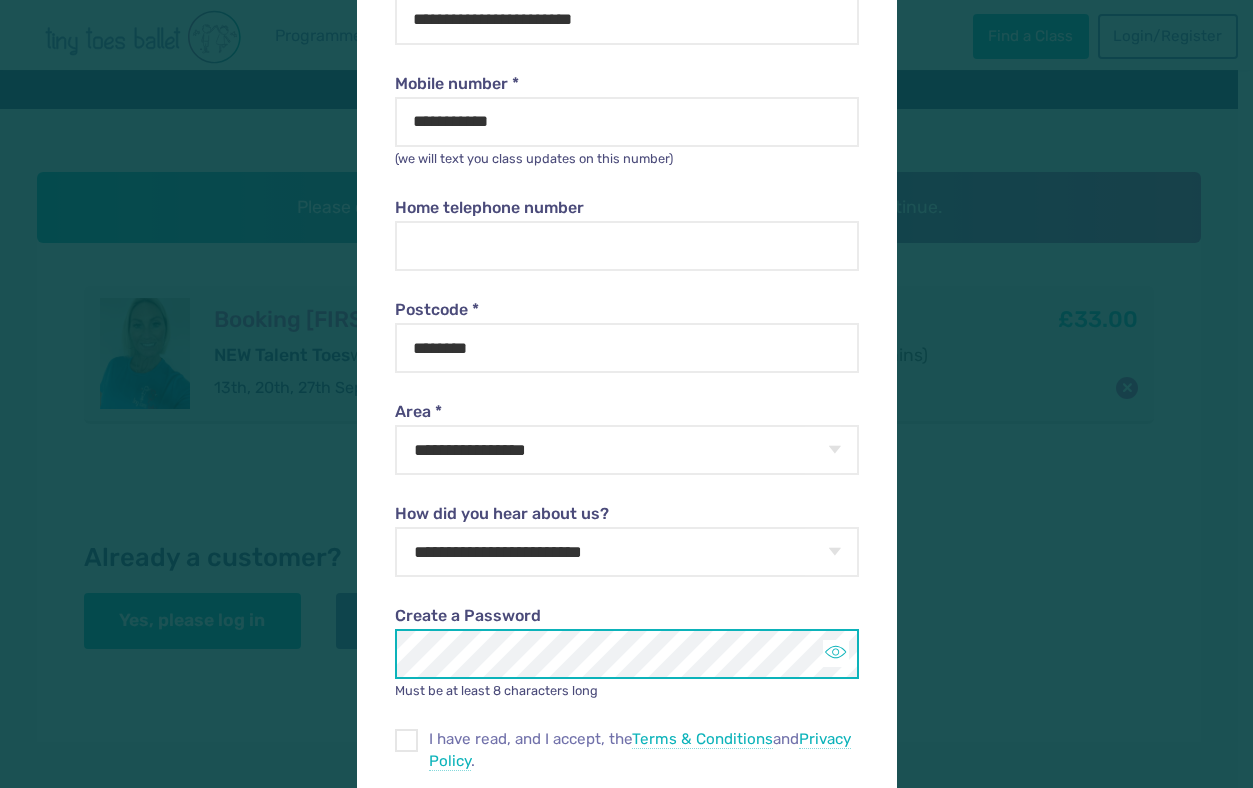 click at bounding box center [836, 653] 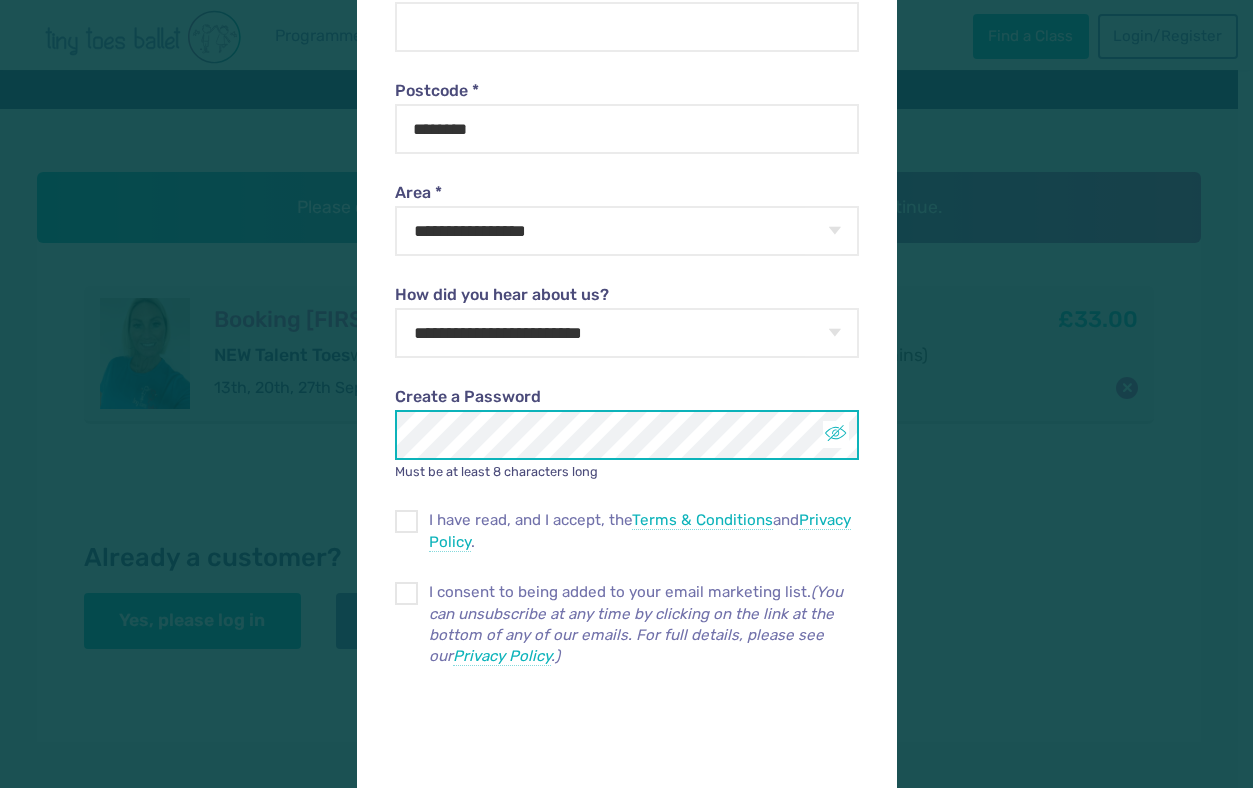scroll, scrollTop: 528, scrollLeft: 0, axis: vertical 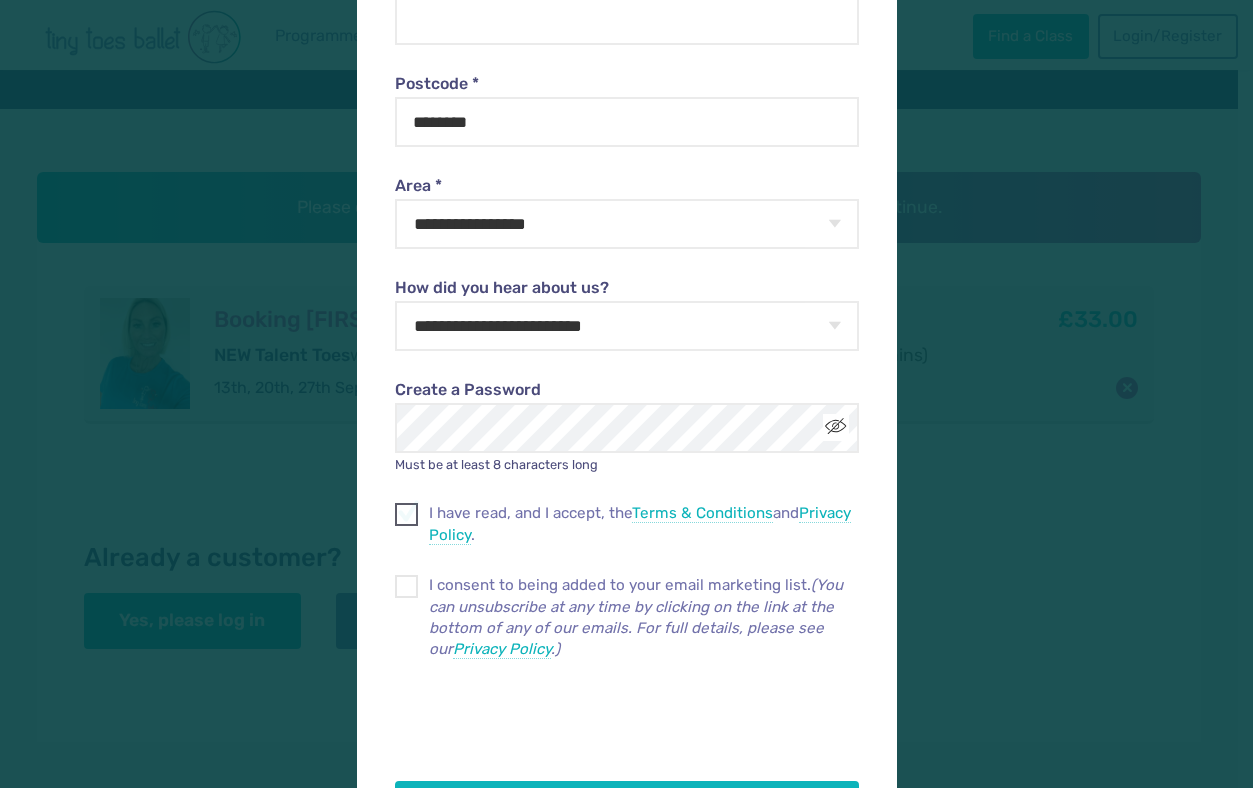 click at bounding box center [406, 514] 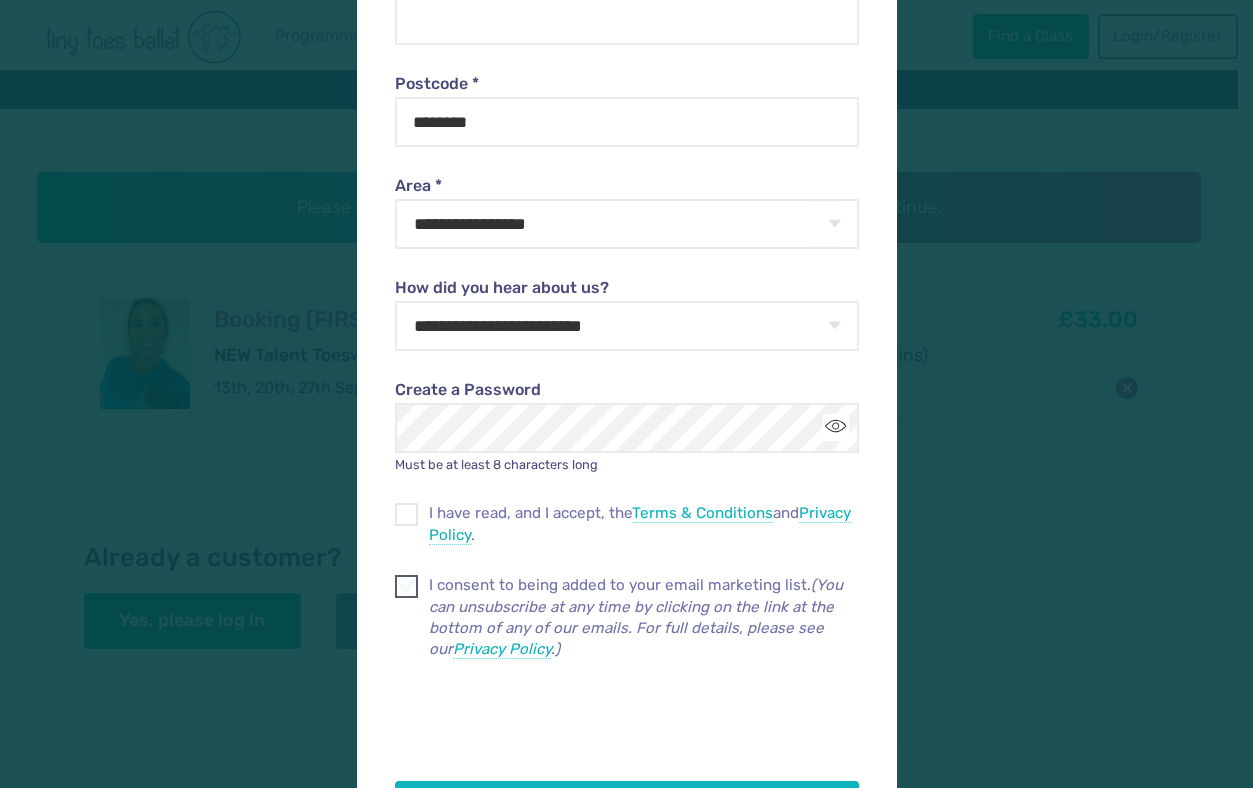 click at bounding box center [407, 590] 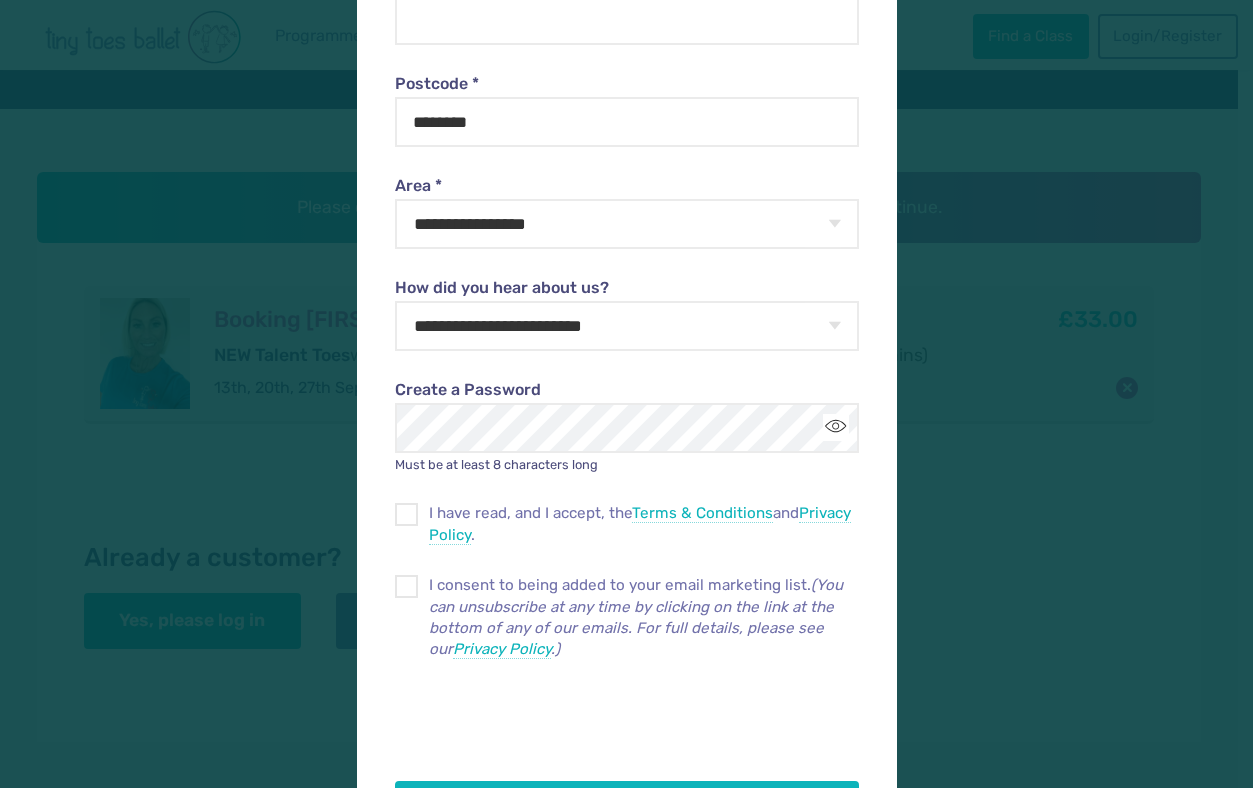 scroll, scrollTop: 625, scrollLeft: 0, axis: vertical 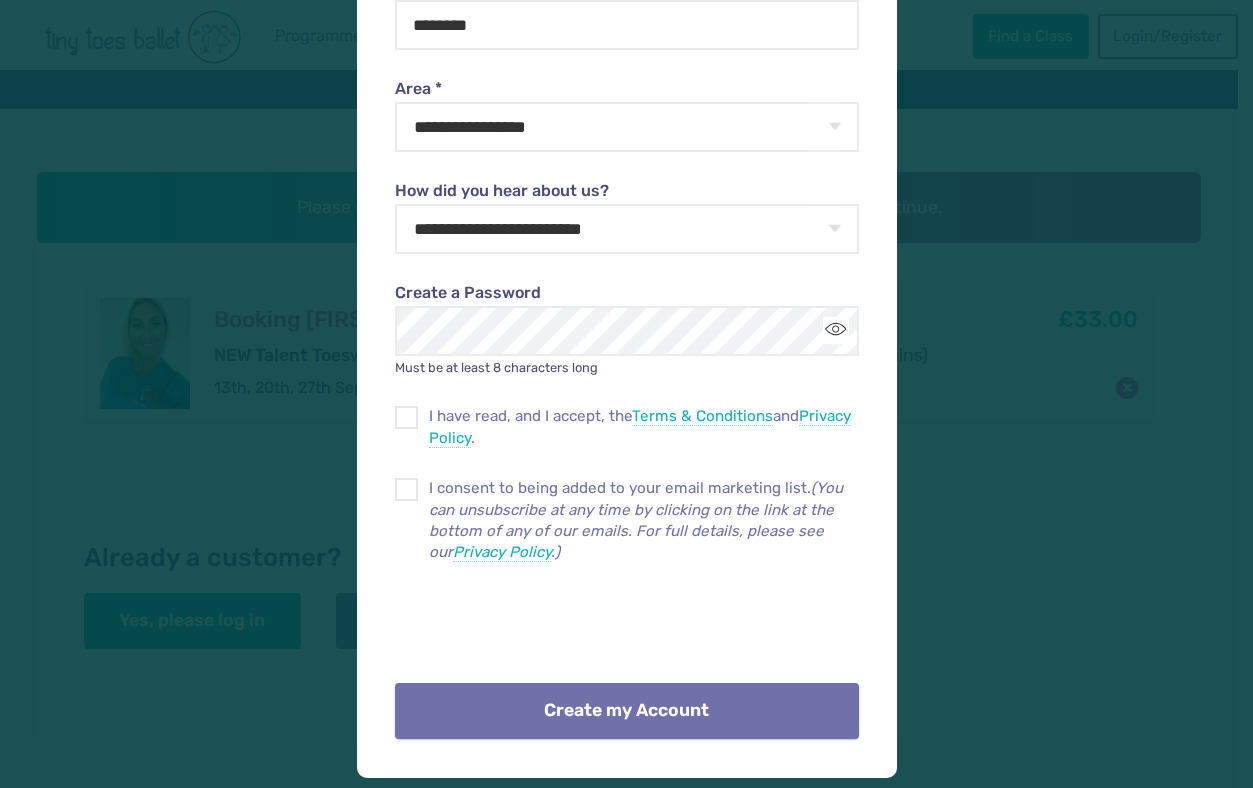 click on "Create my Account" at bounding box center (627, 711) 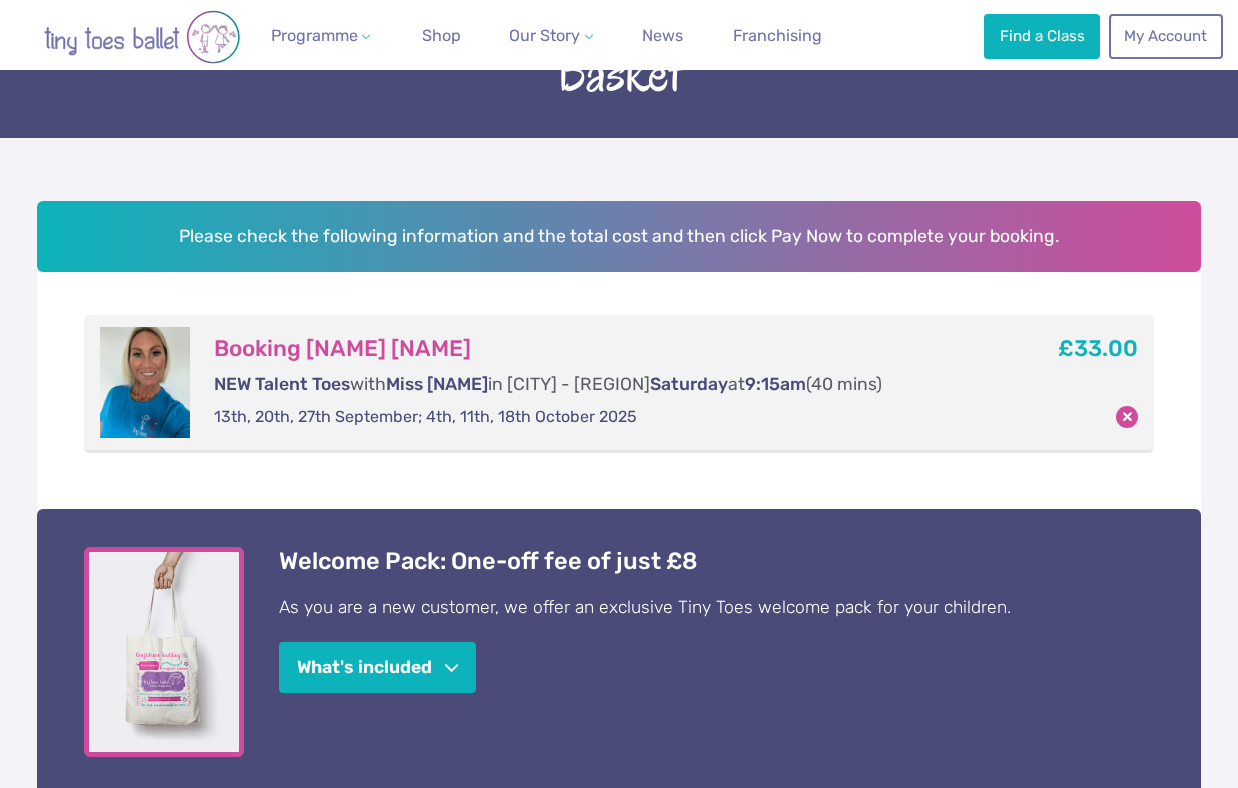 scroll, scrollTop: 295, scrollLeft: 0, axis: vertical 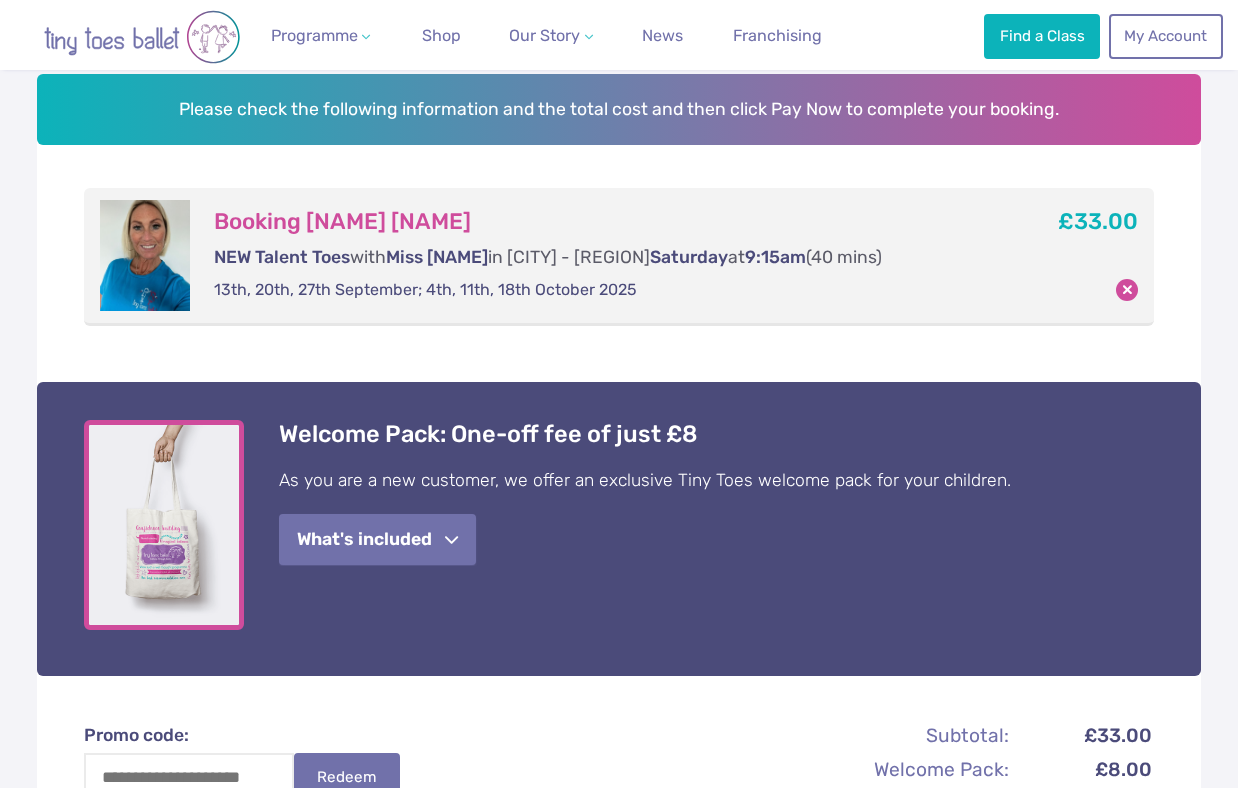 click at bounding box center [451, 540] 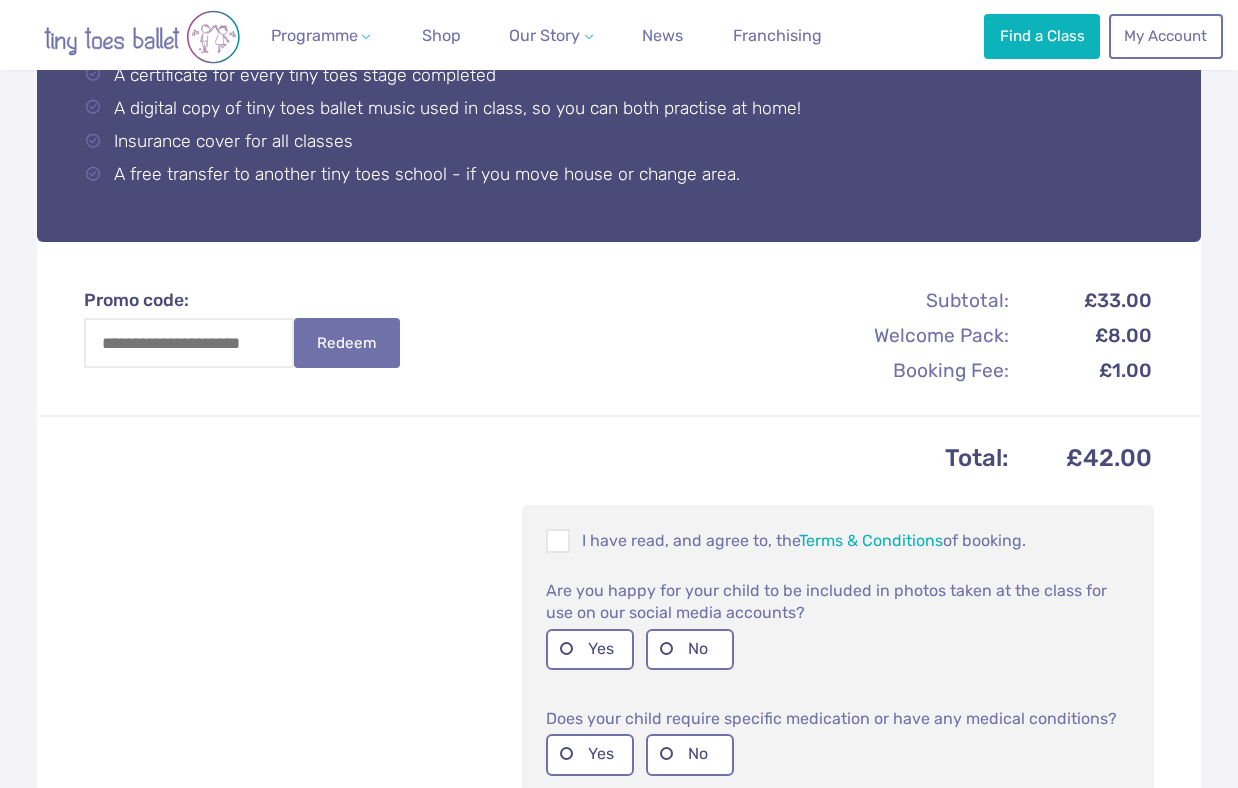 scroll, scrollTop: 1094, scrollLeft: 0, axis: vertical 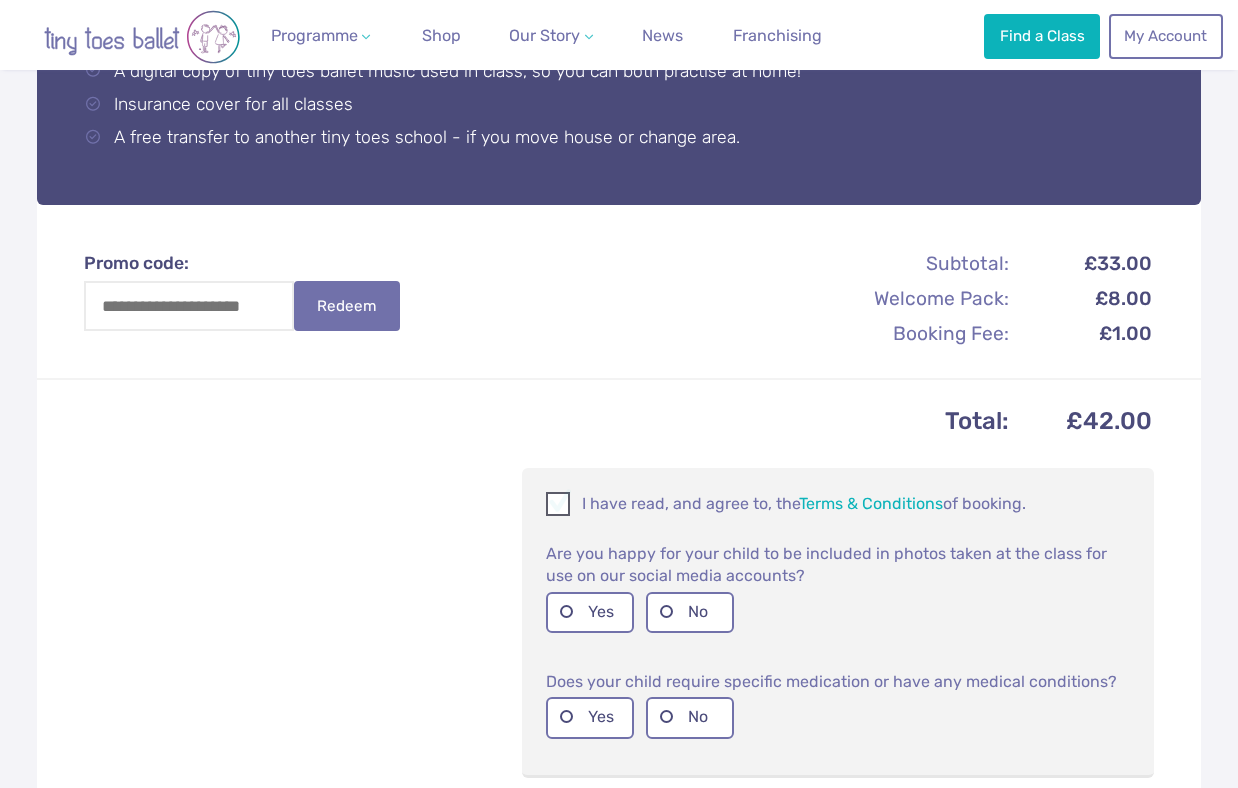 click at bounding box center (559, 507) 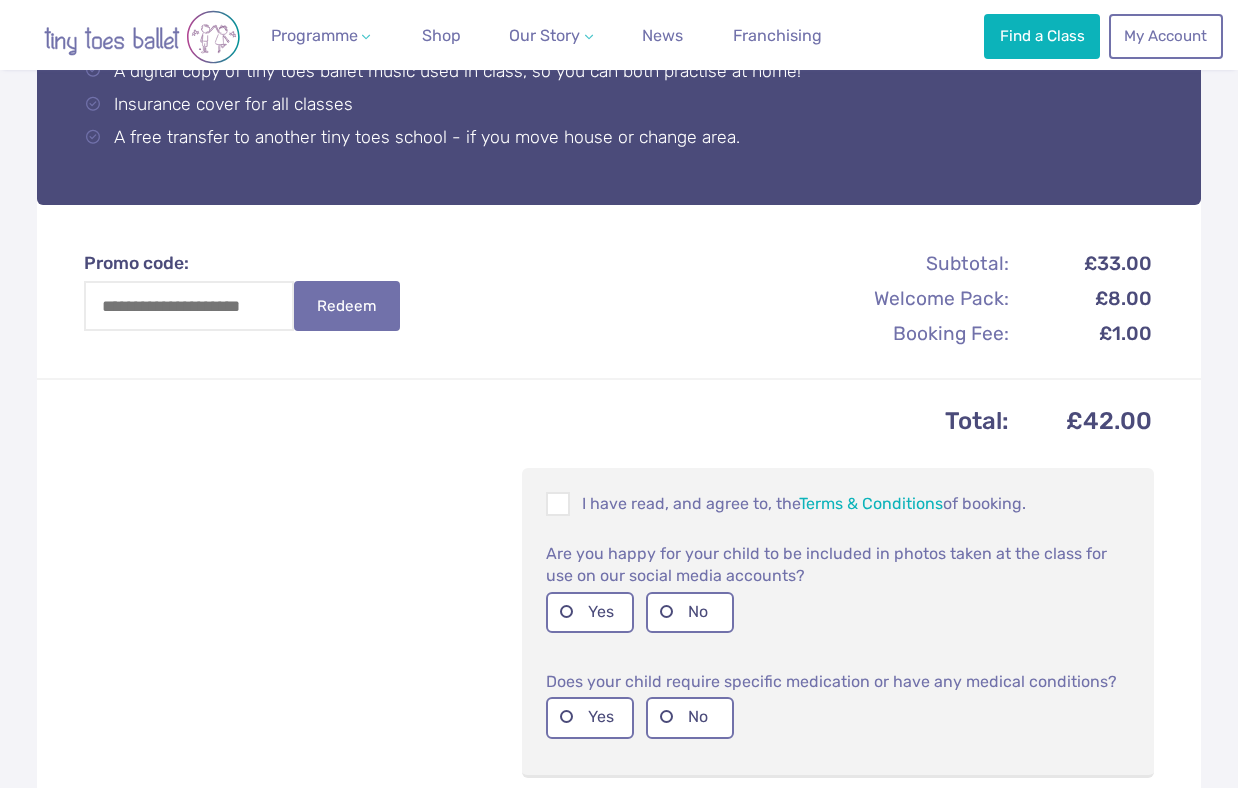 scroll, scrollTop: 1249, scrollLeft: 0, axis: vertical 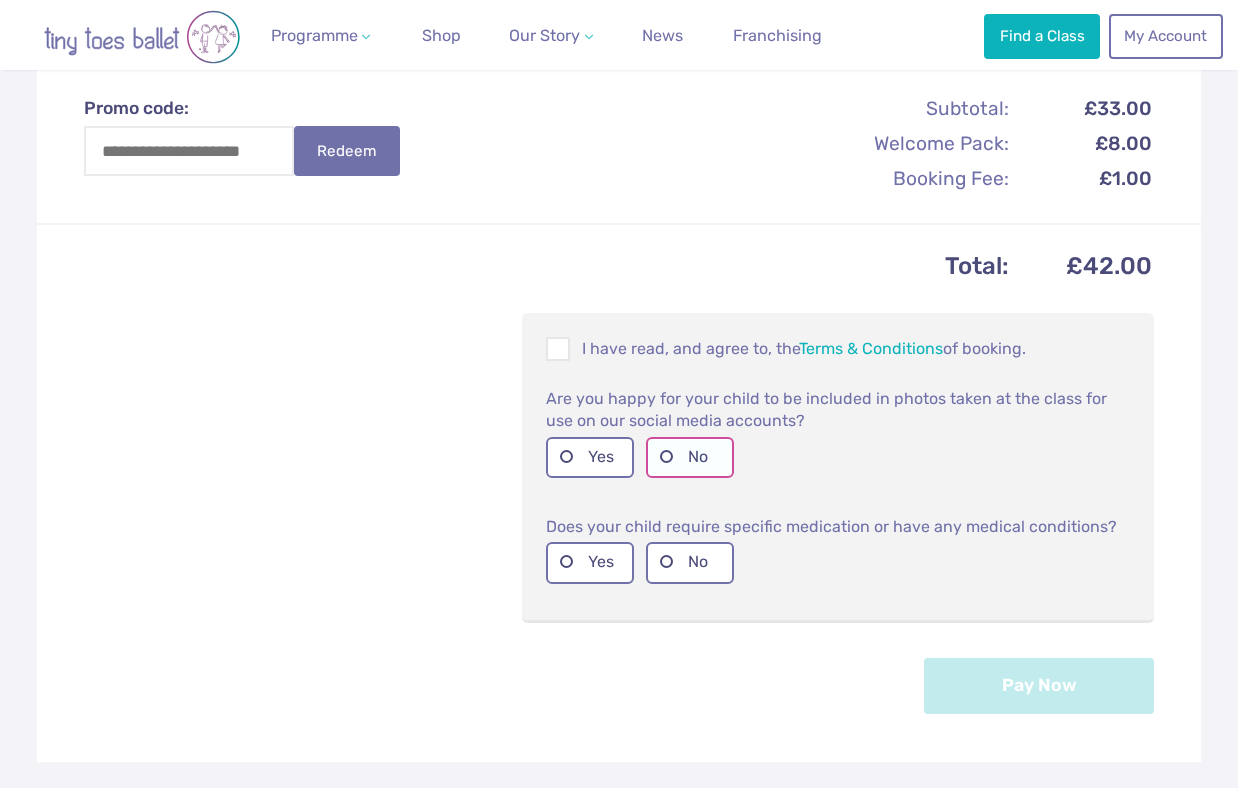click on "No" at bounding box center [690, 457] 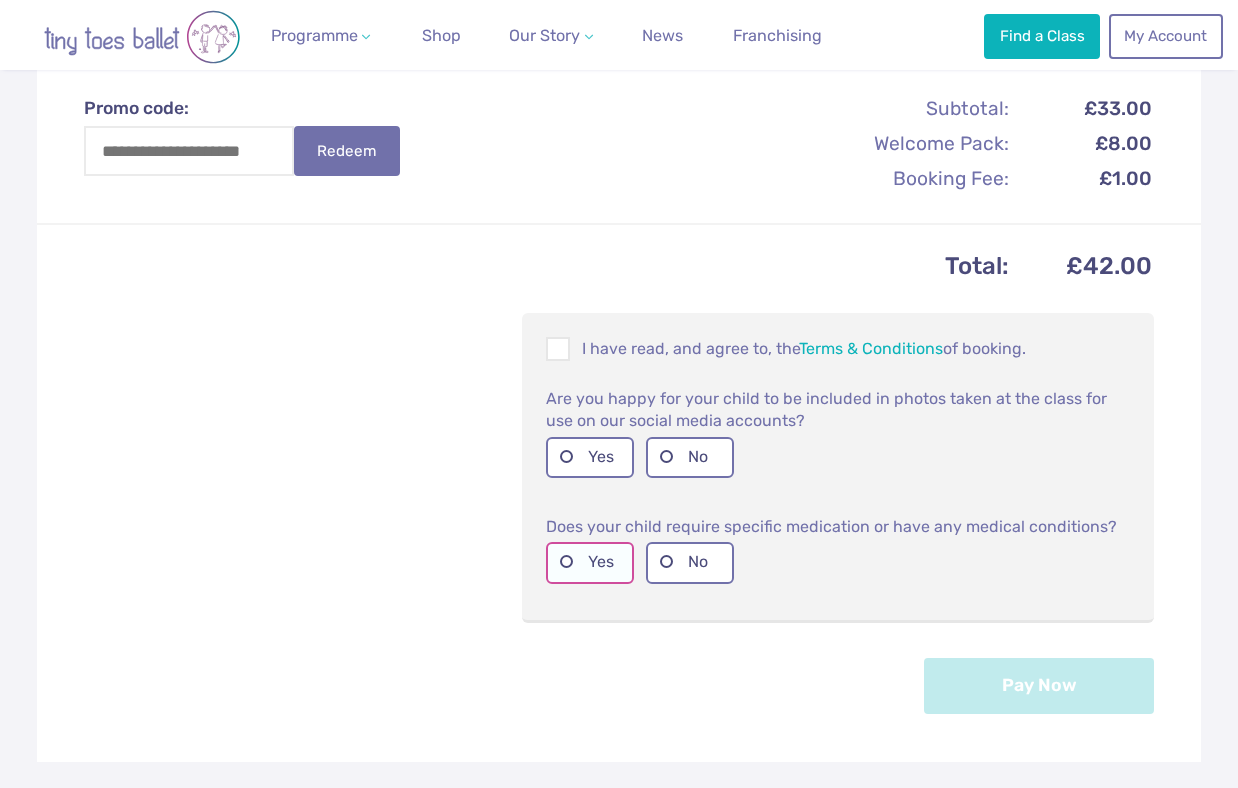 click on "Yes" at bounding box center [590, 562] 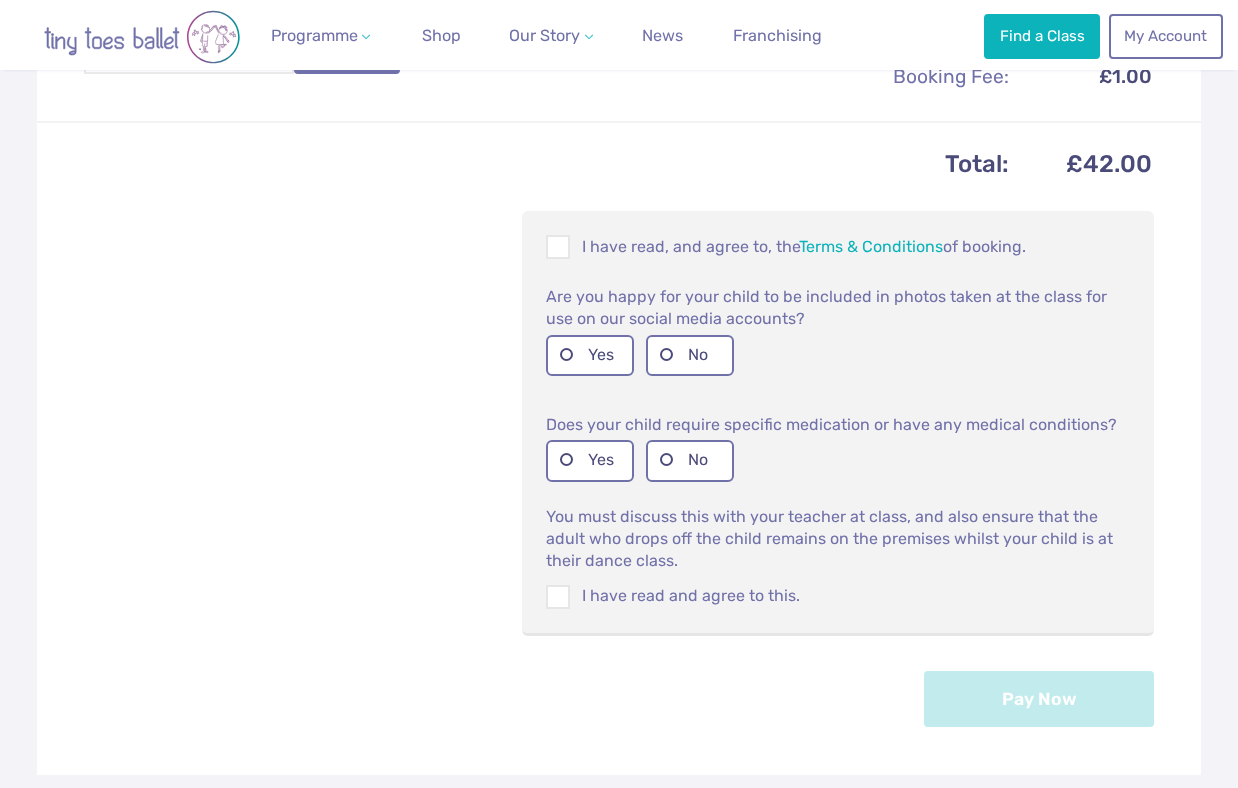 scroll, scrollTop: 1352, scrollLeft: 0, axis: vertical 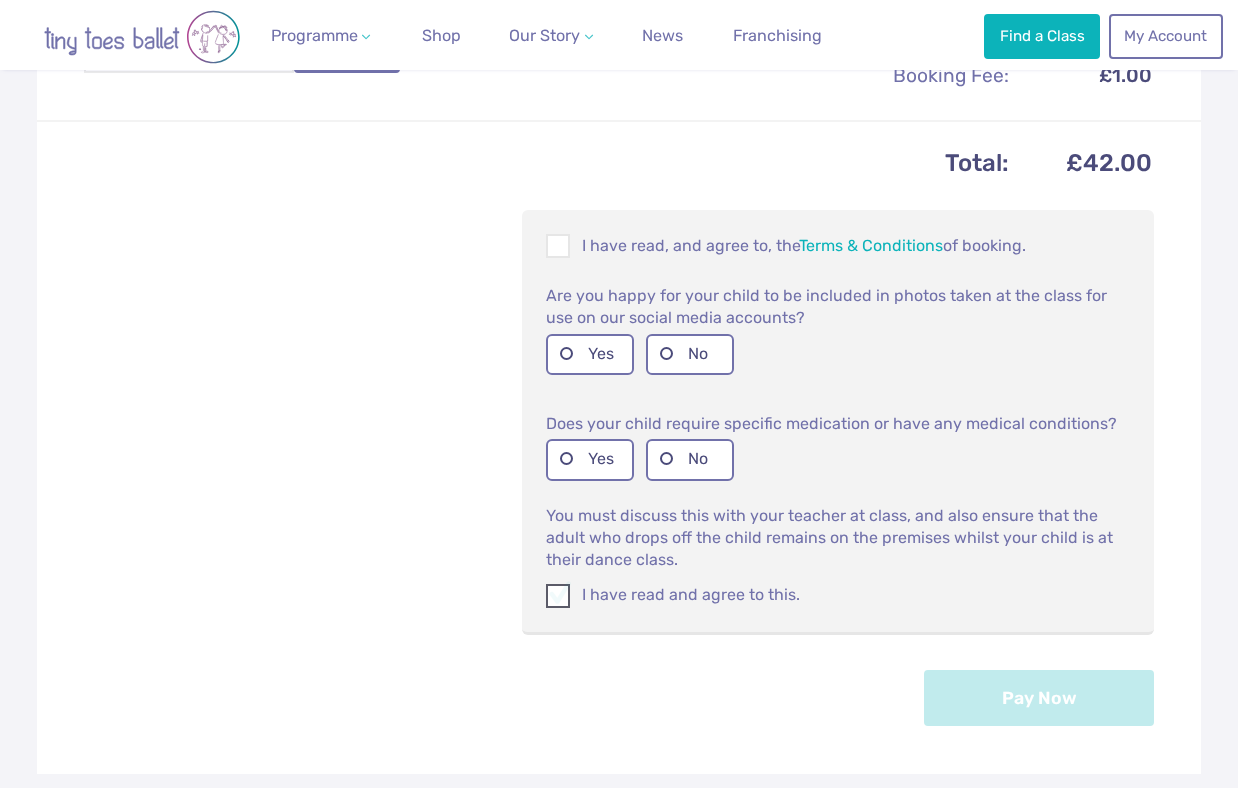 click at bounding box center [559, 599] 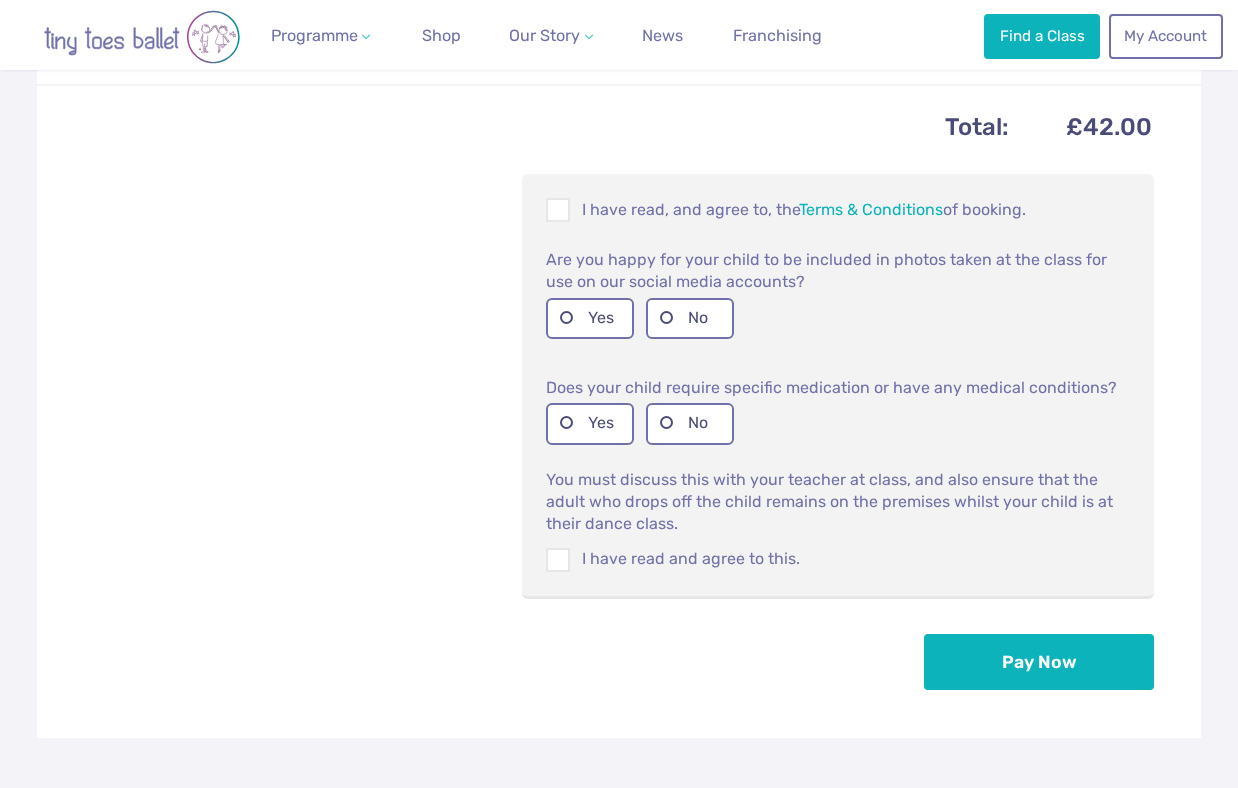 scroll, scrollTop: 1390, scrollLeft: 0, axis: vertical 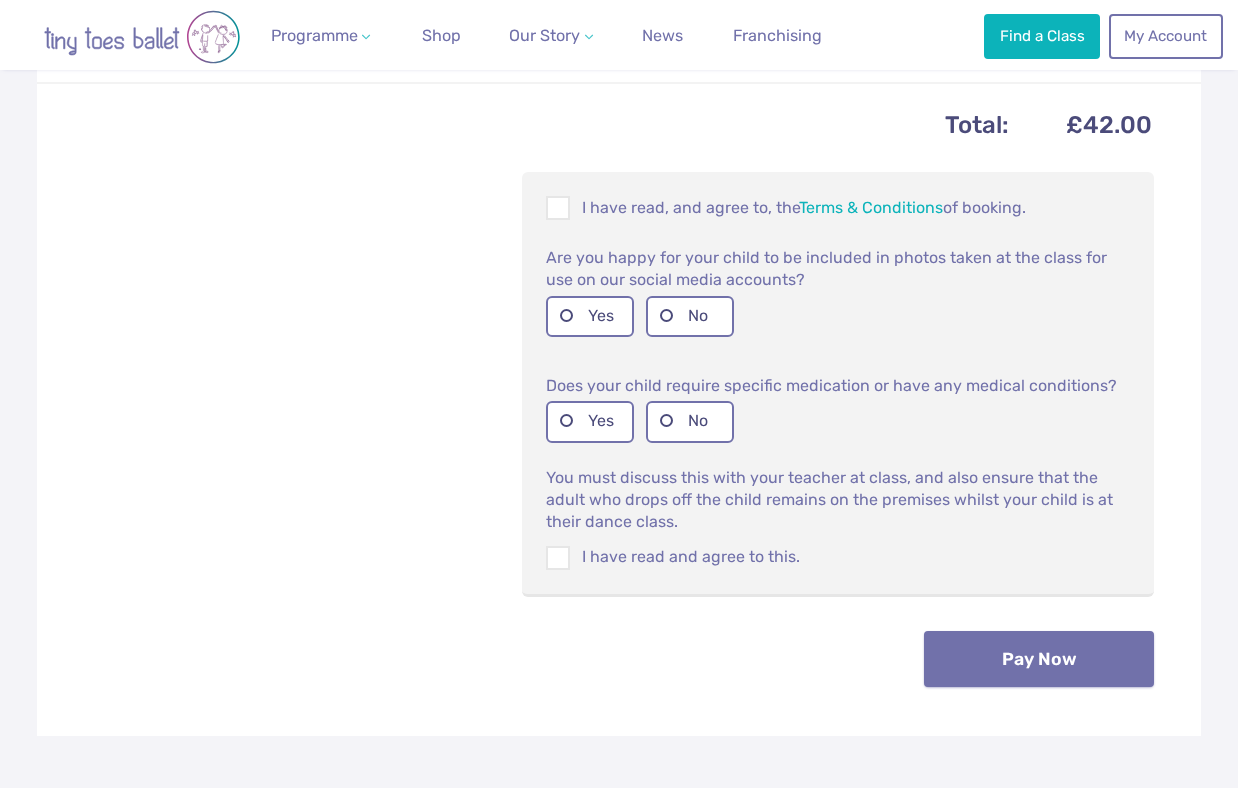 click on "Pay Now" at bounding box center [1039, 659] 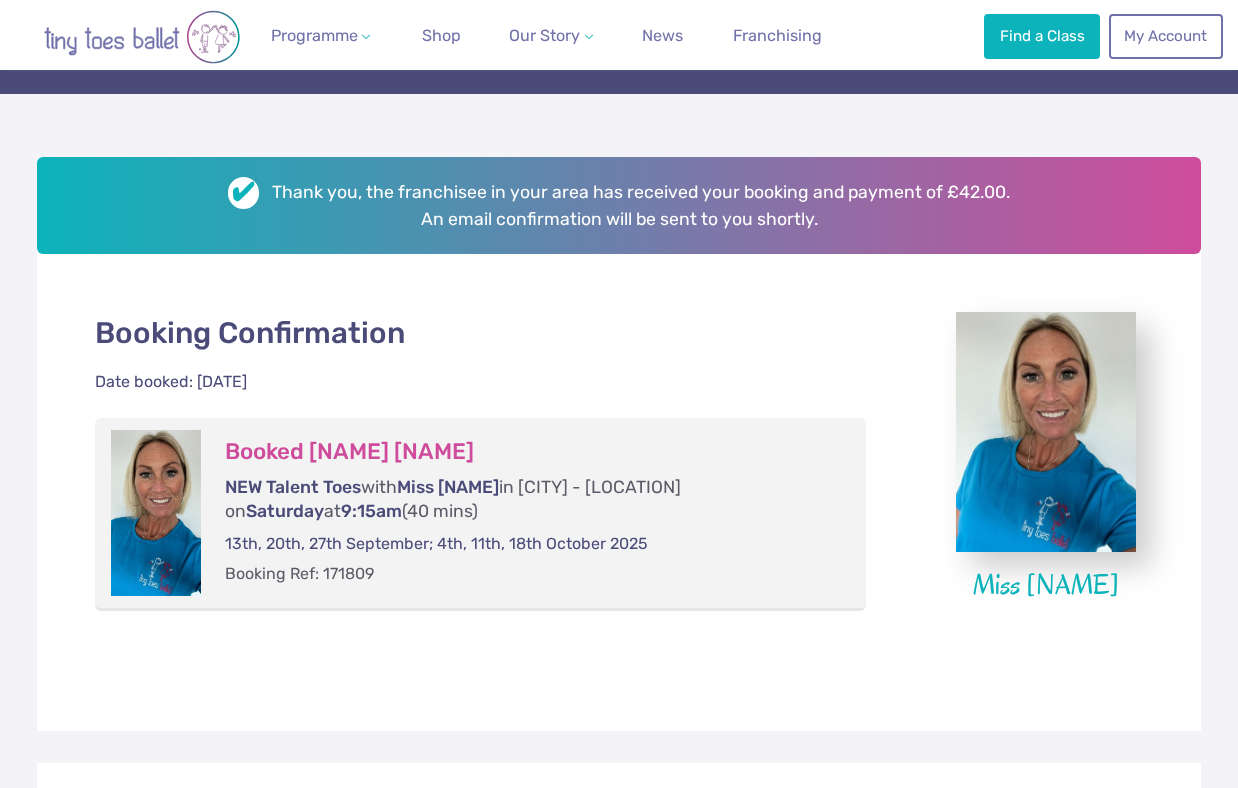scroll, scrollTop: 0, scrollLeft: 0, axis: both 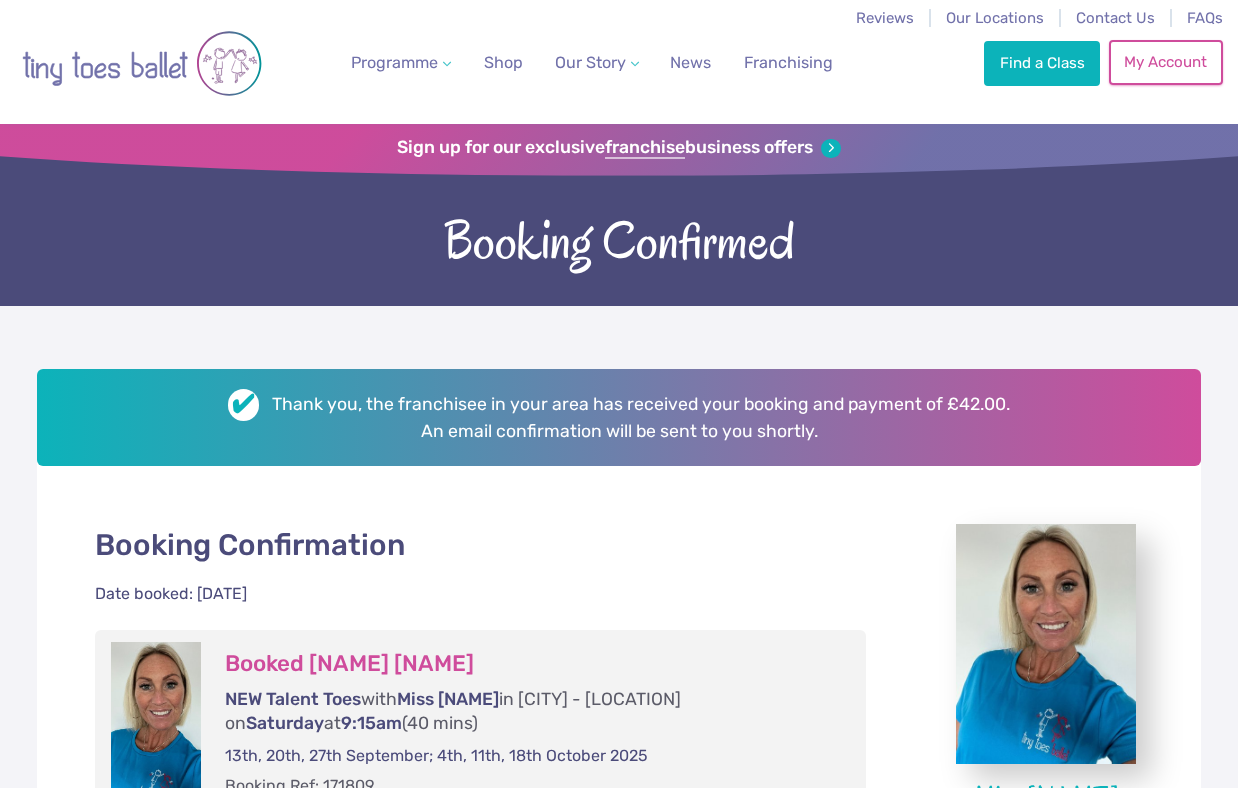 click on "My Account" at bounding box center (1166, 62) 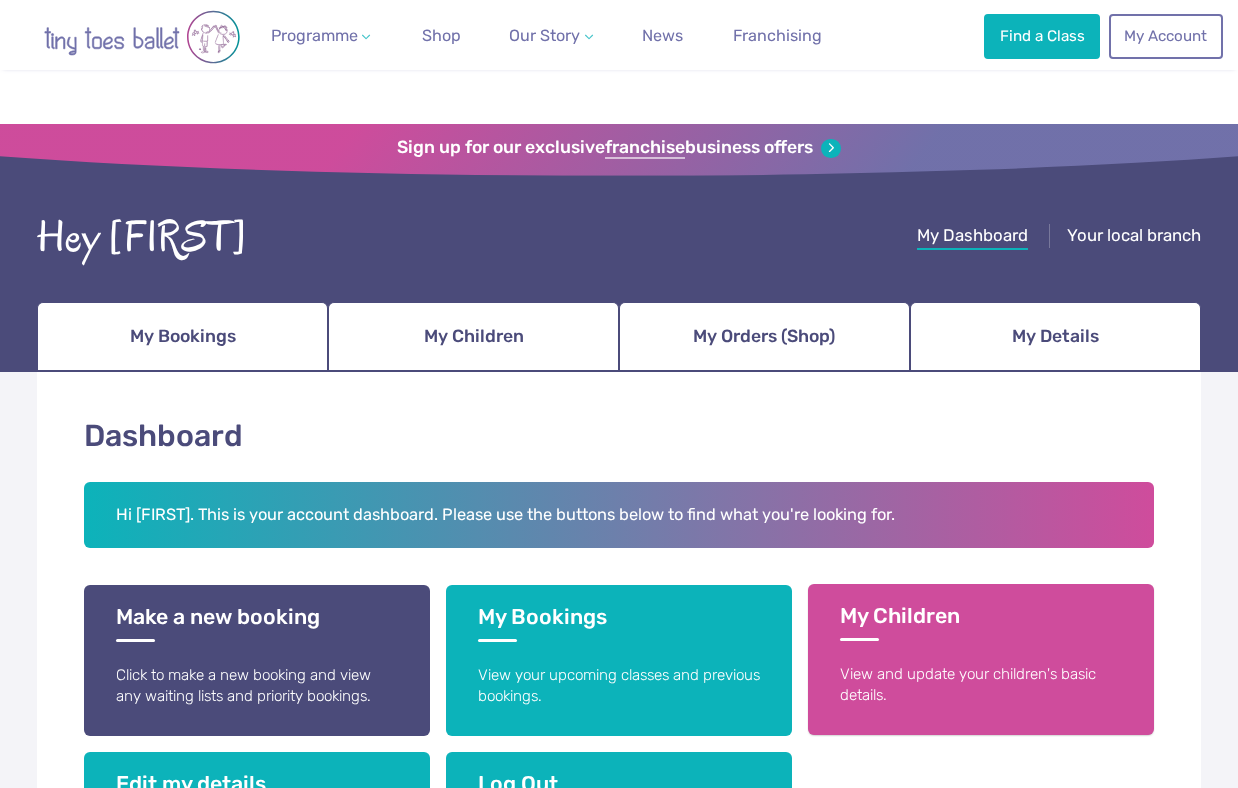 scroll, scrollTop: 202, scrollLeft: 0, axis: vertical 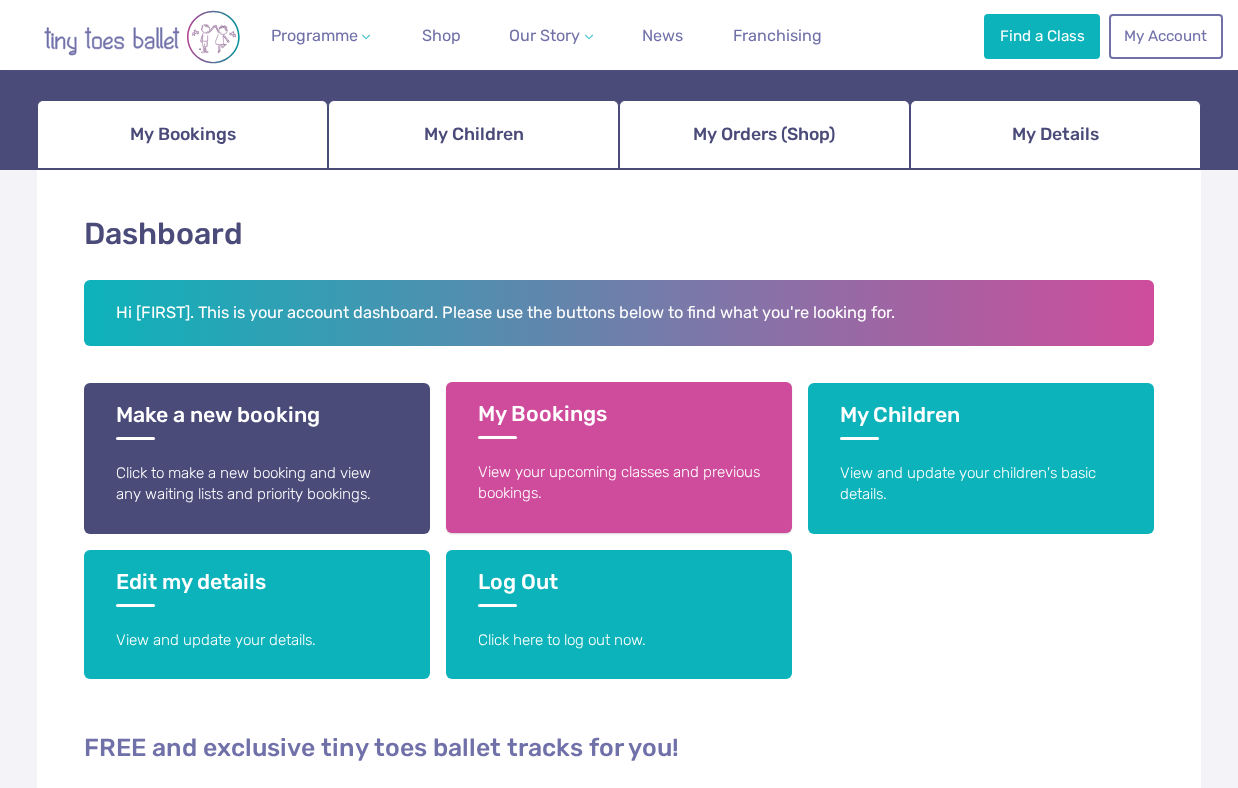 click on "View your upcoming classes and previous bookings." at bounding box center [619, 483] 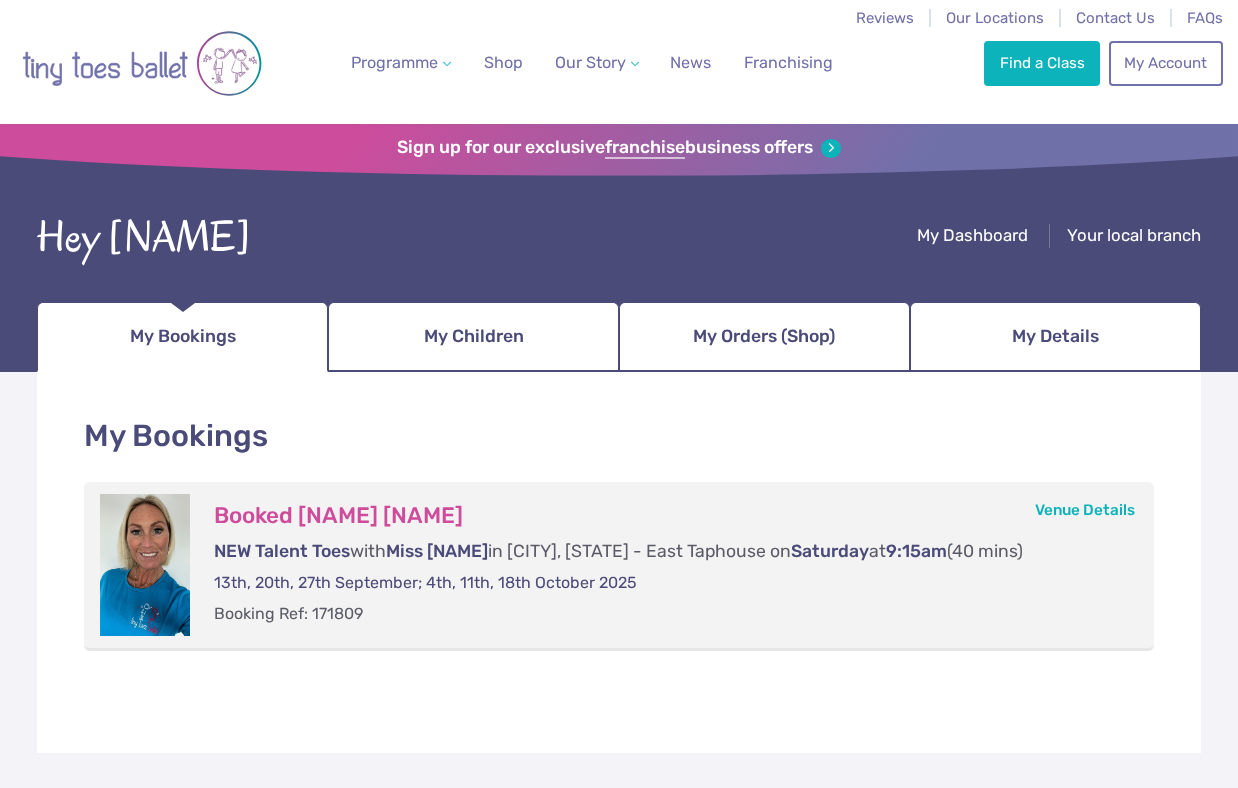 scroll, scrollTop: 0, scrollLeft: 0, axis: both 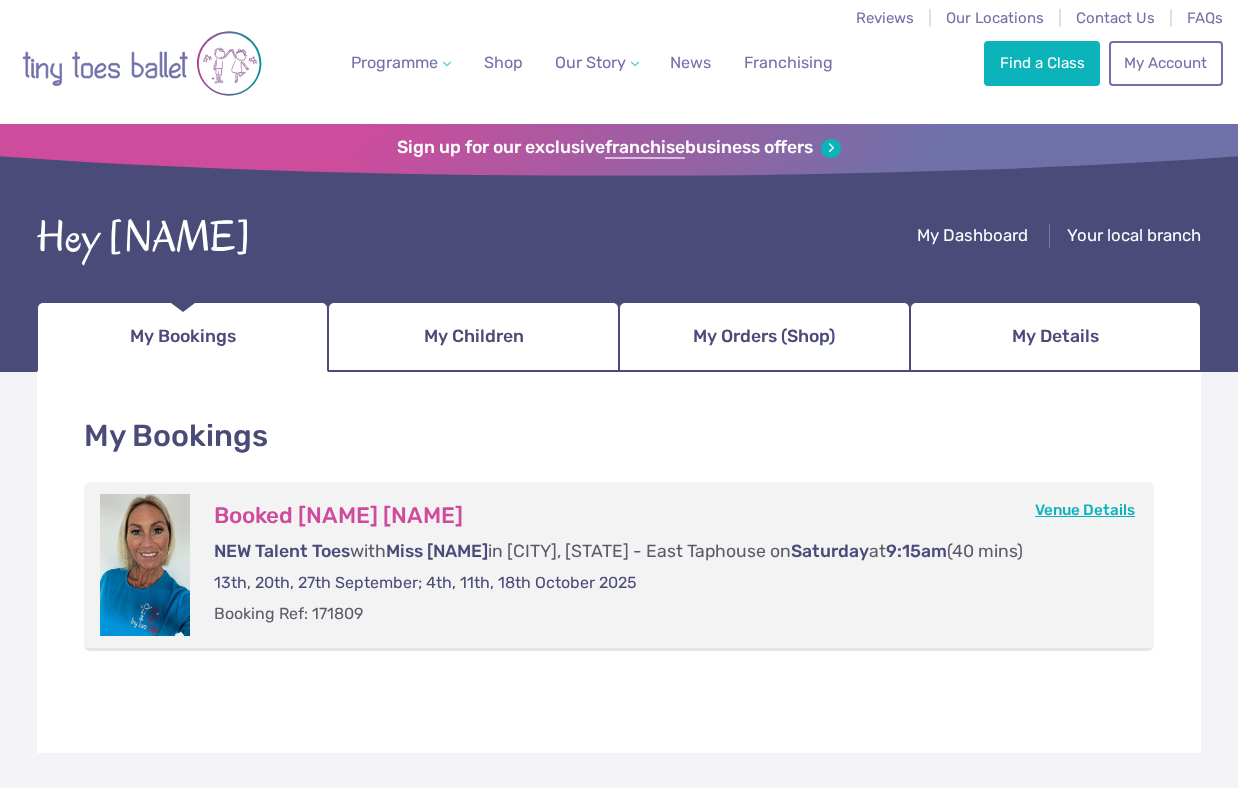 click on "Venue Details" at bounding box center (1085, 510) 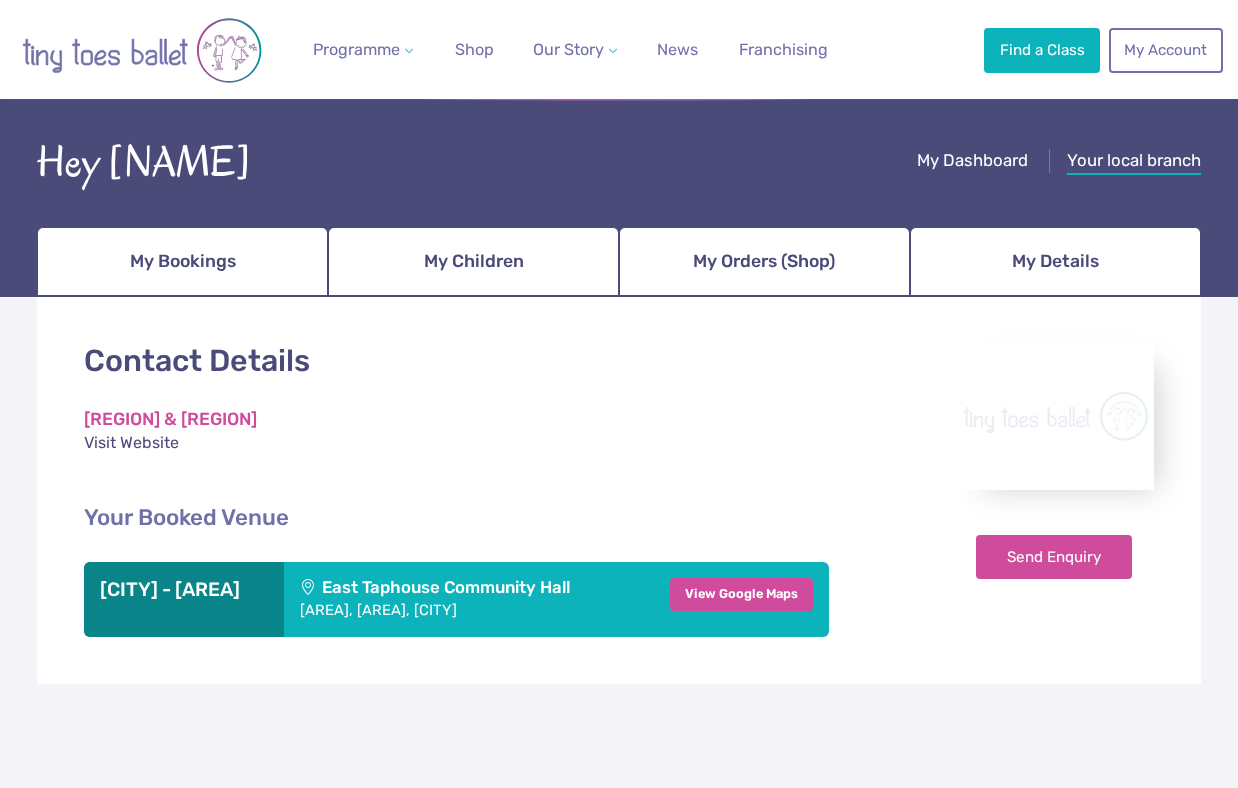 scroll, scrollTop: 0, scrollLeft: 0, axis: both 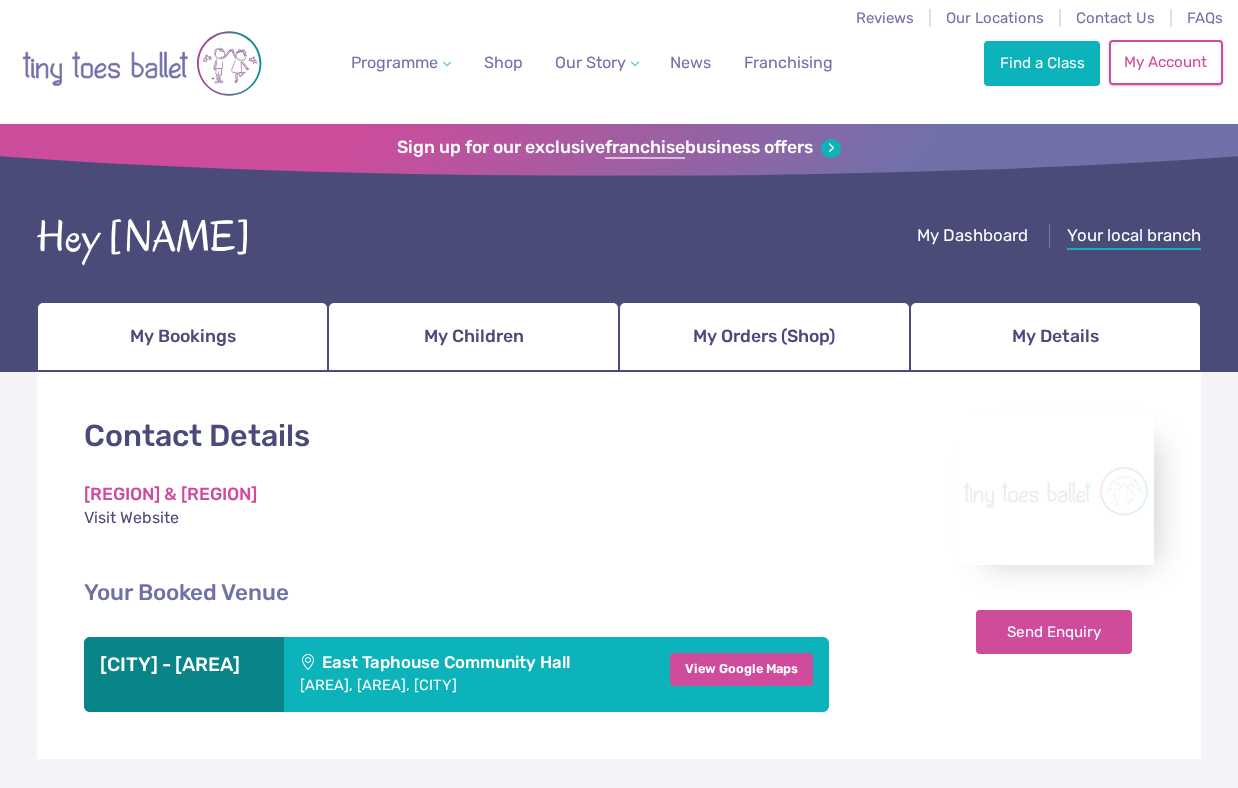 click on "My Account" at bounding box center (1166, 62) 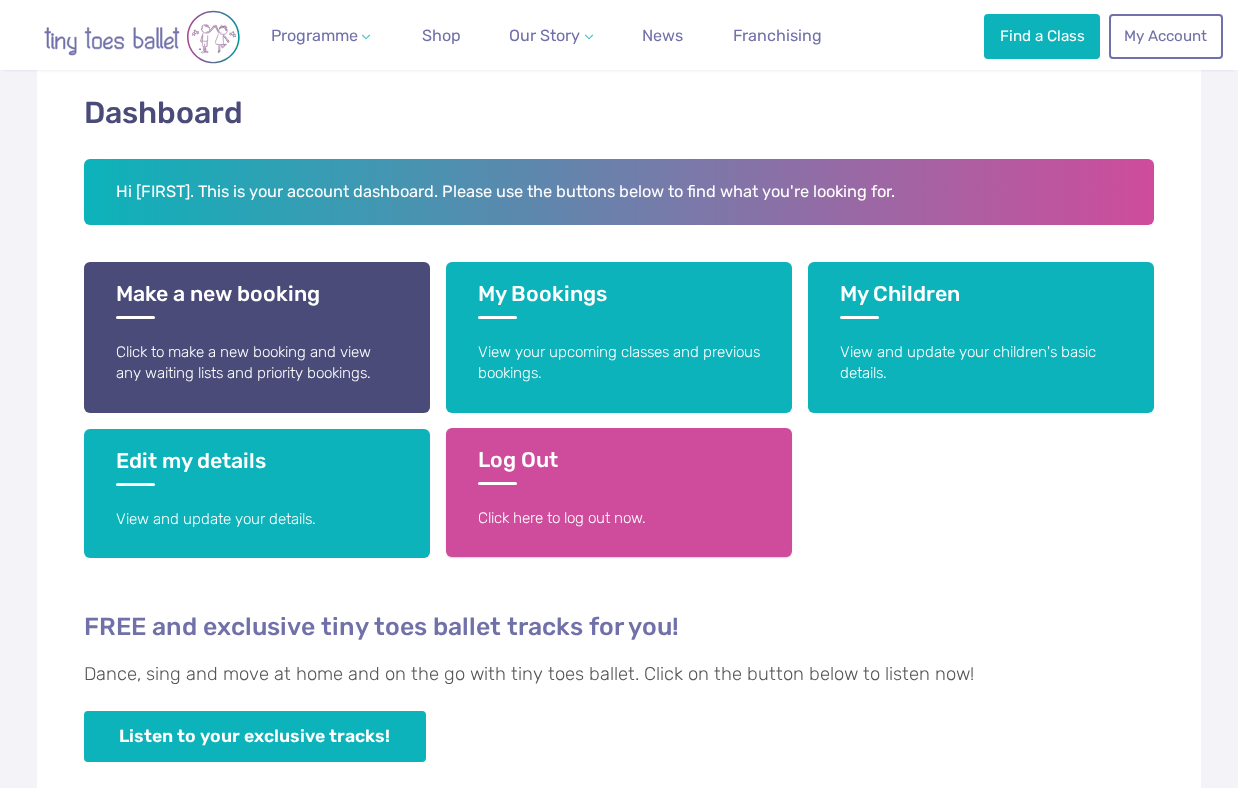 scroll, scrollTop: 324, scrollLeft: 0, axis: vertical 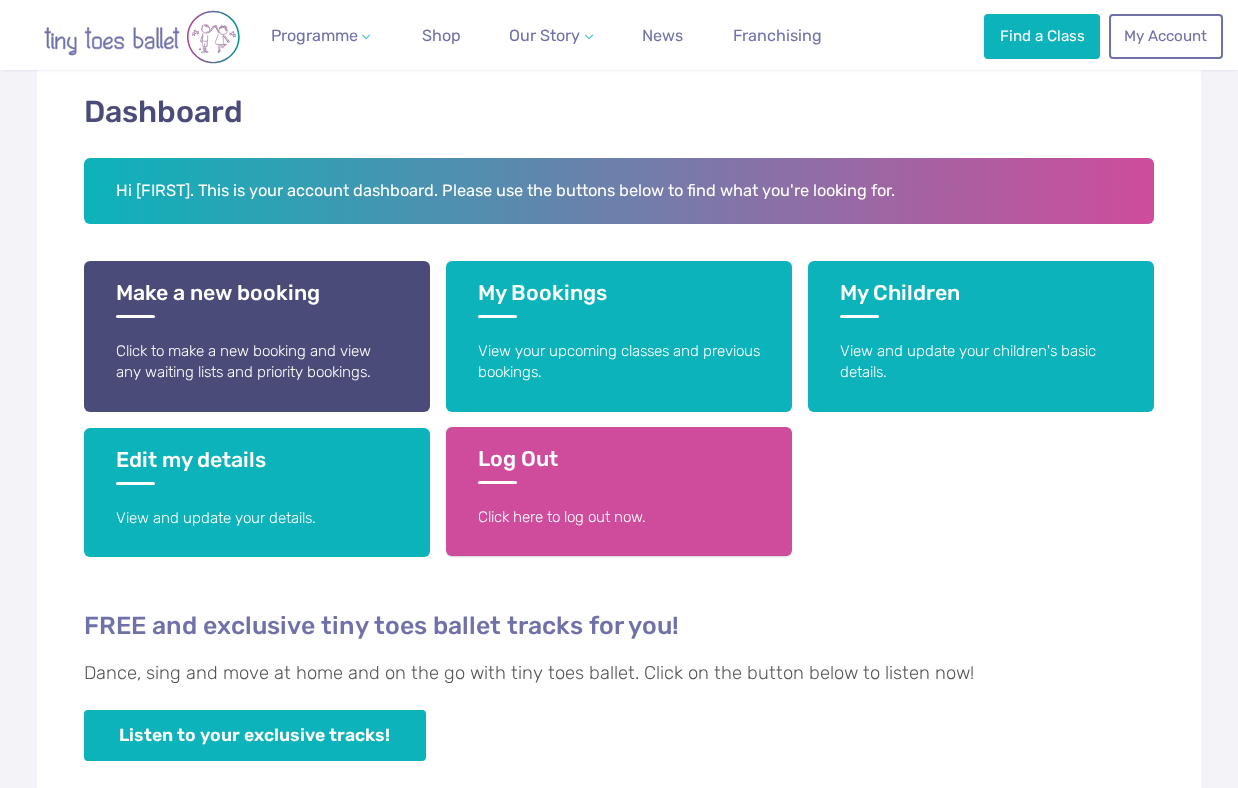 click on "Log Out
Click here to log out now." at bounding box center [619, 491] 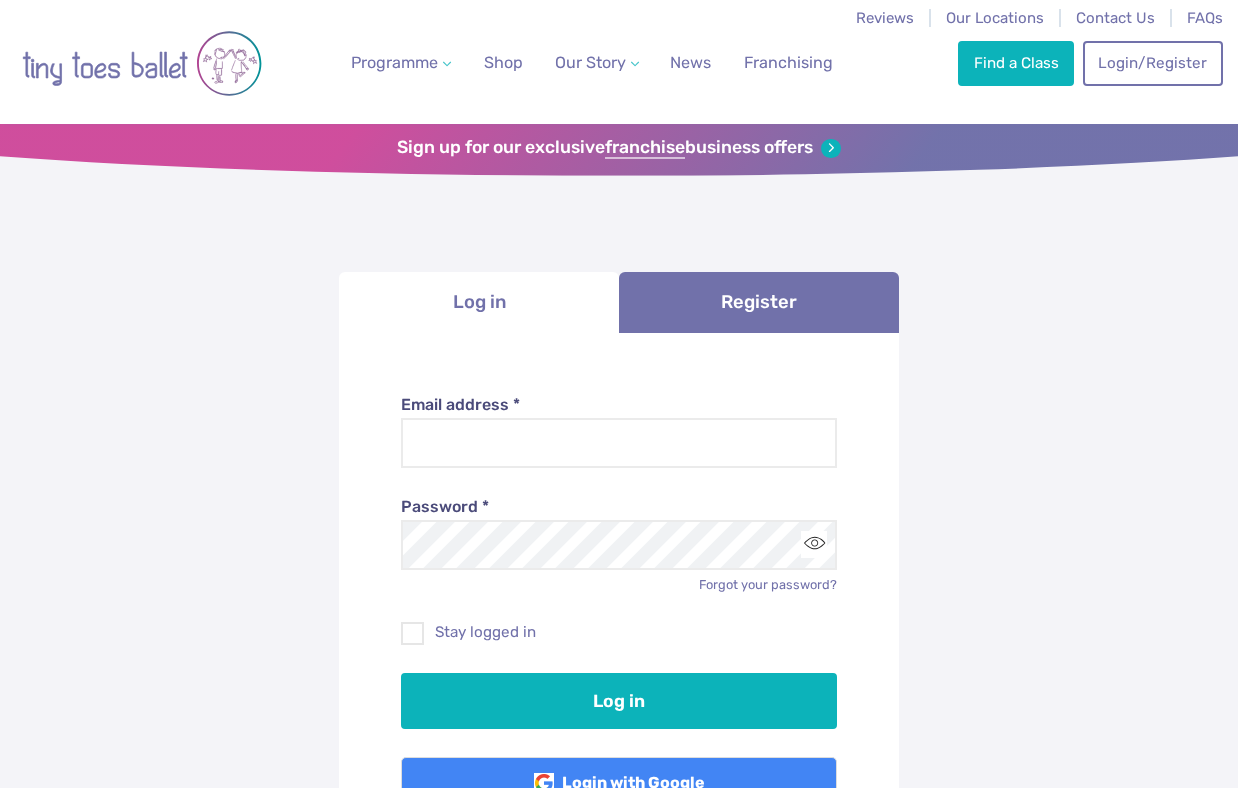 scroll, scrollTop: 0, scrollLeft: 0, axis: both 